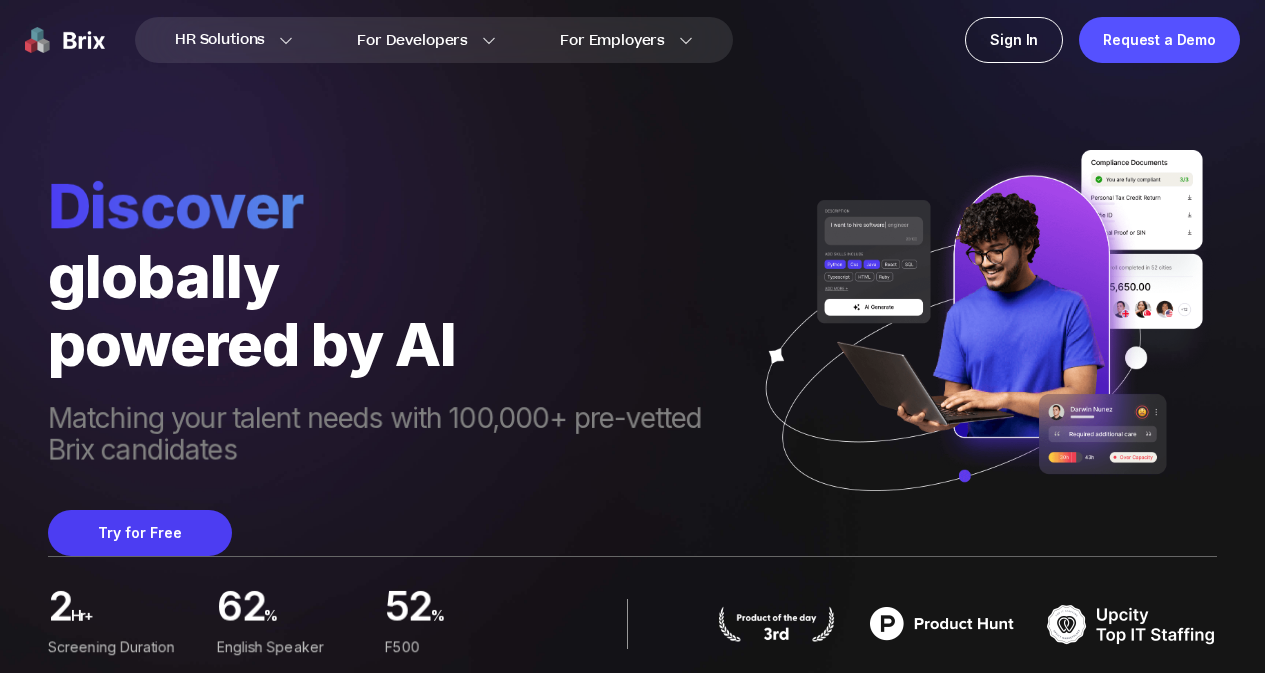 scroll, scrollTop: 0, scrollLeft: 0, axis: both 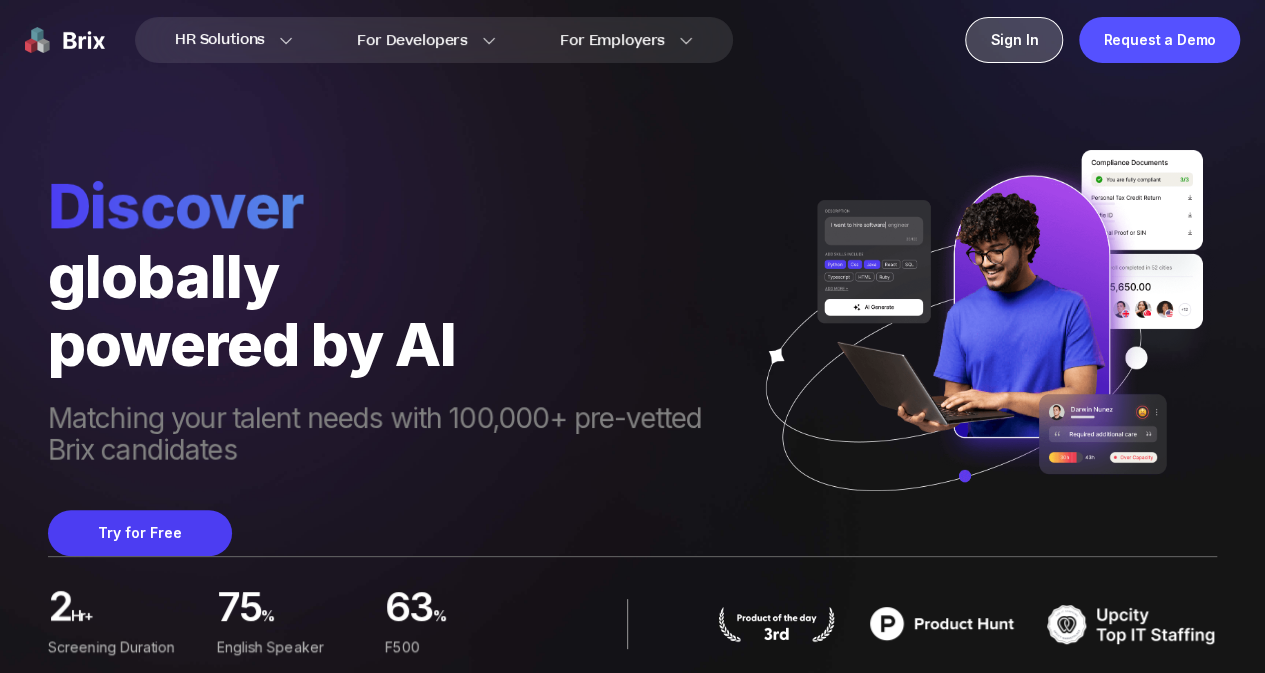 click on "Sign In" at bounding box center [1014, 40] 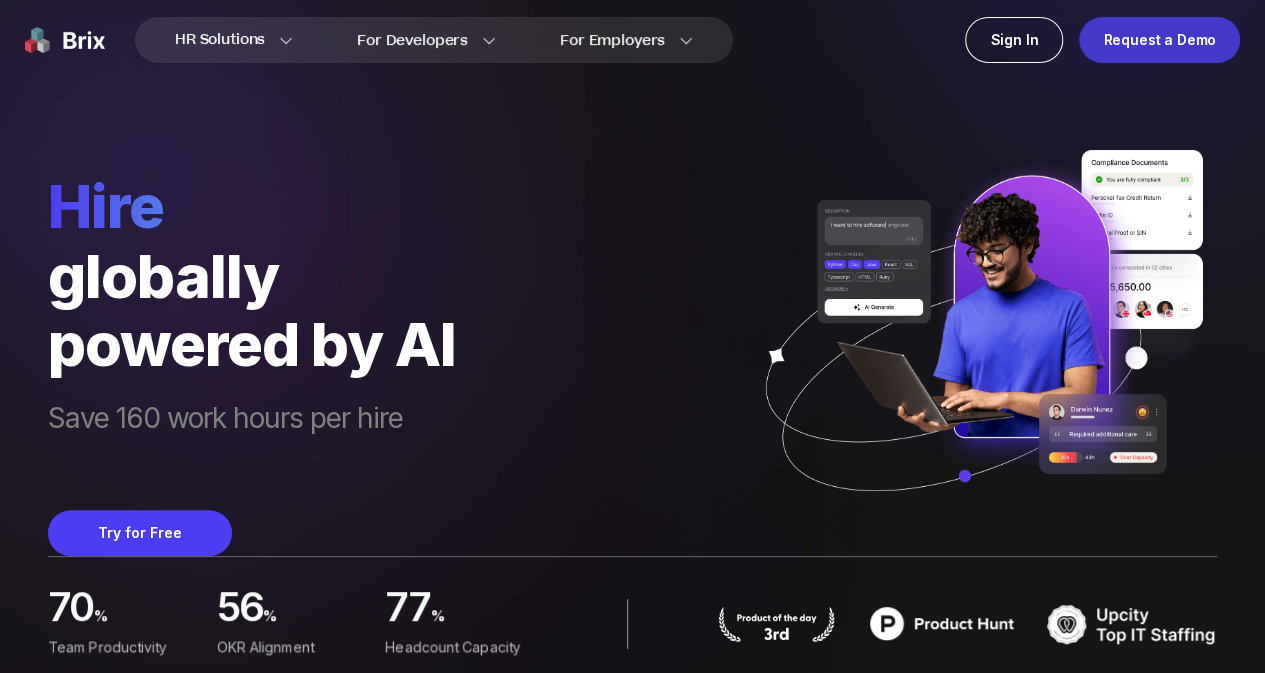 click on "Request a Demo" at bounding box center [1159, 40] 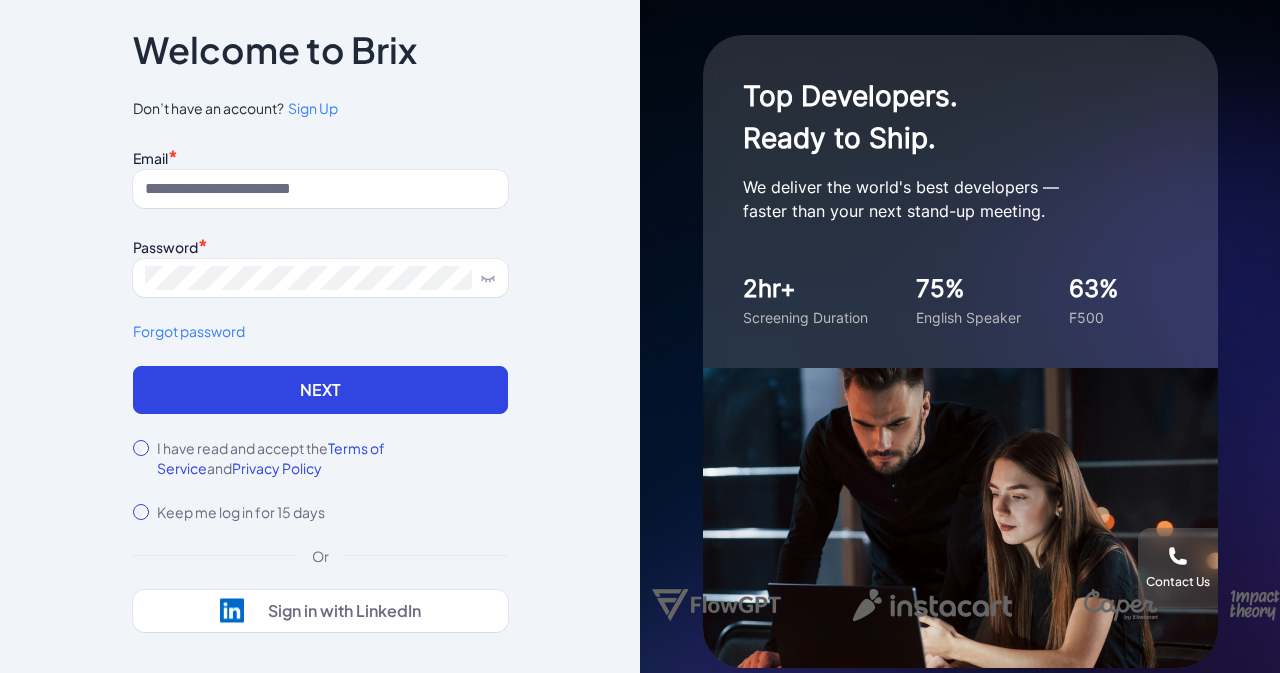 scroll, scrollTop: 0, scrollLeft: 0, axis: both 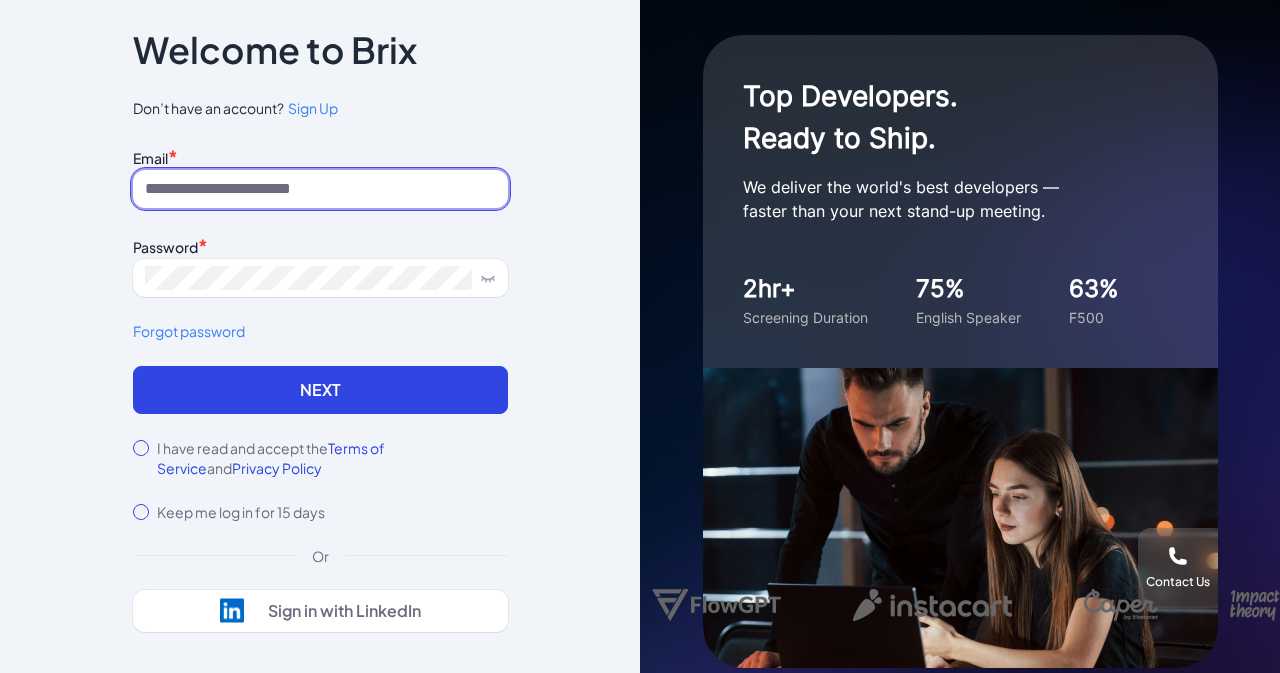 click at bounding box center [320, 189] 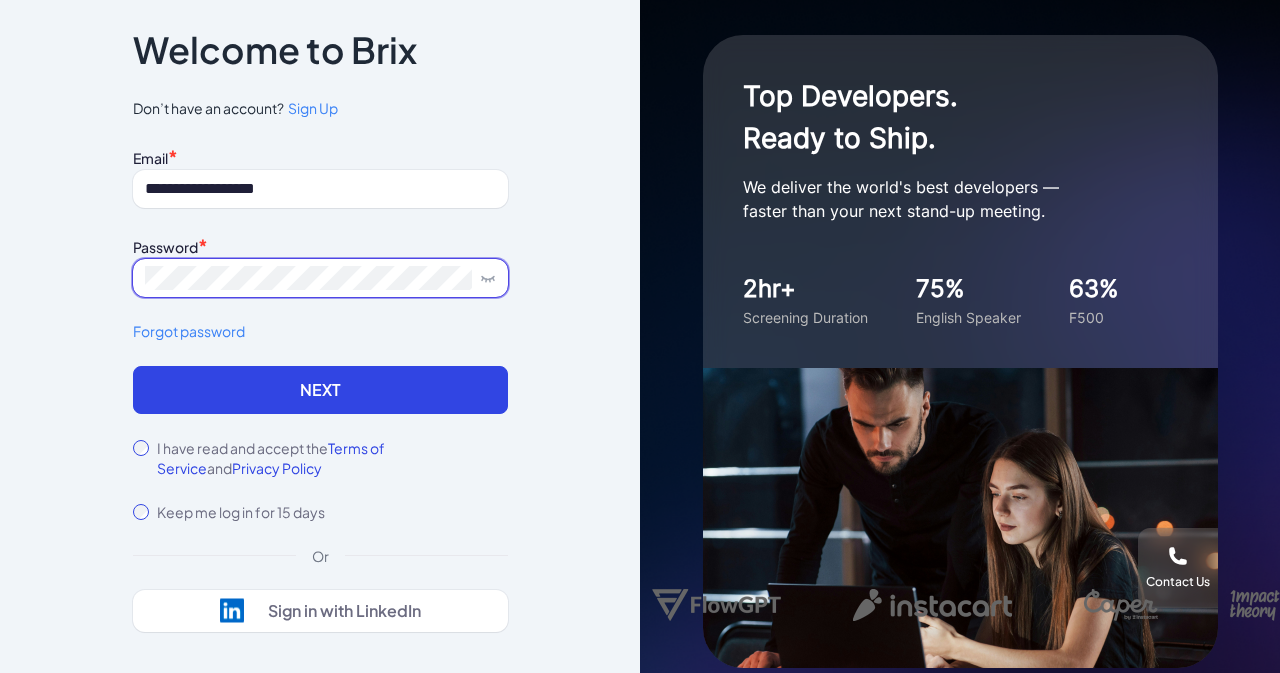 click at bounding box center (320, 278) 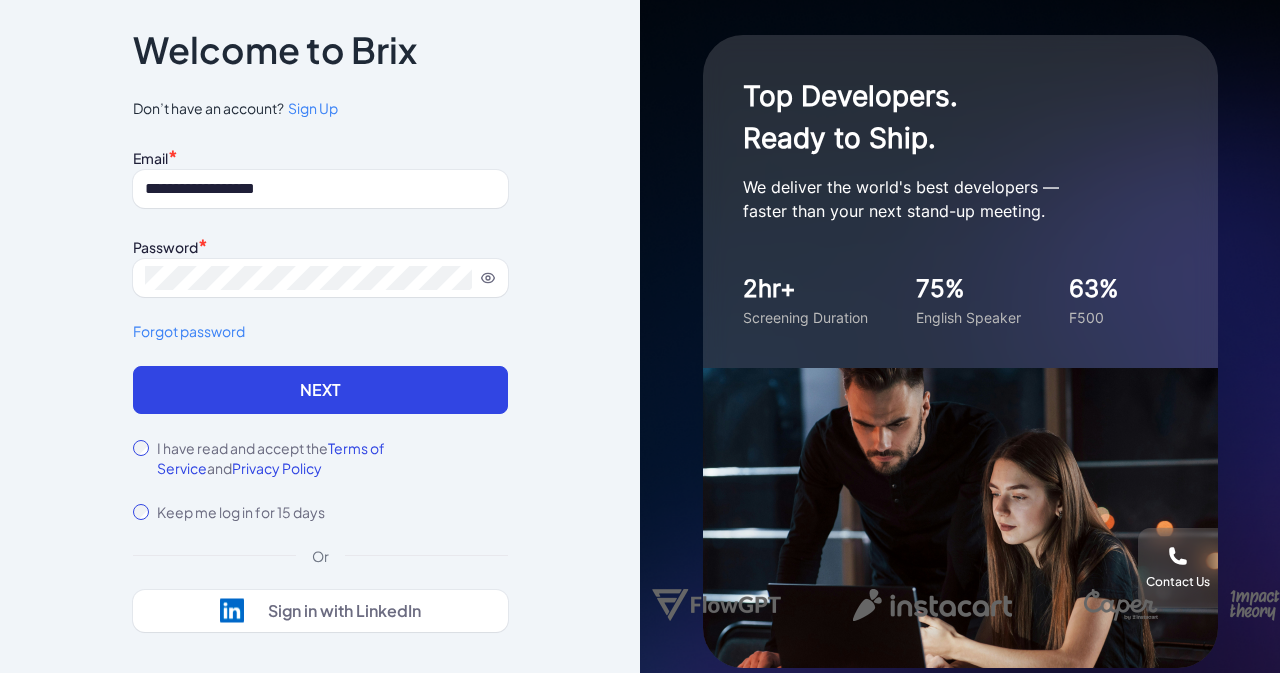 click on "I have read and accept the  Terms of Service  and  Privacy Policy" at bounding box center (332, 458) 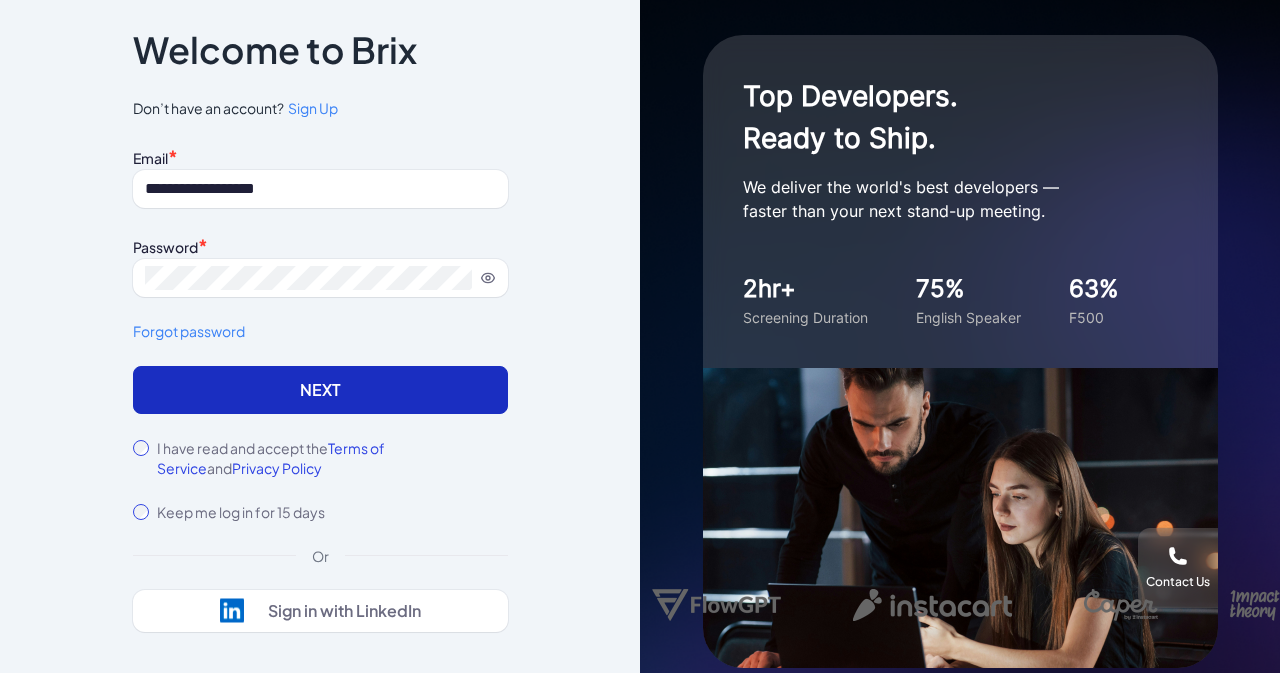 click on "Next" at bounding box center (320, 390) 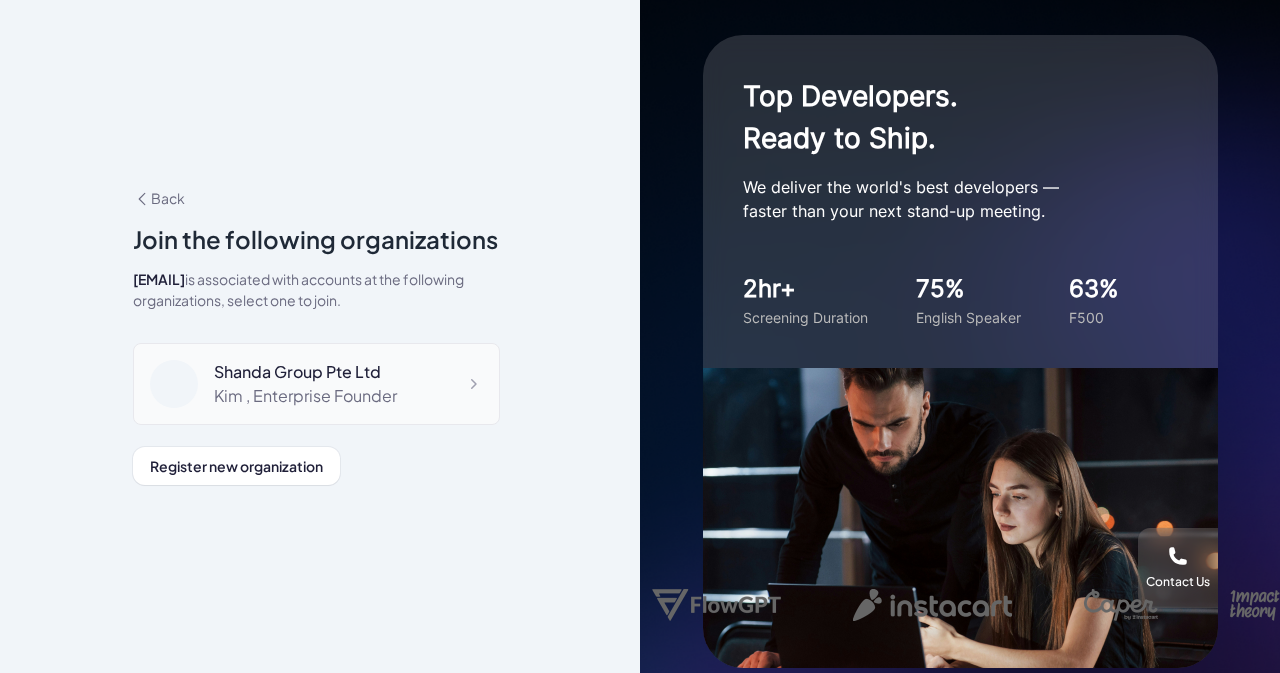 click on "Shanda Group Pte Ltd" at bounding box center [305, 372] 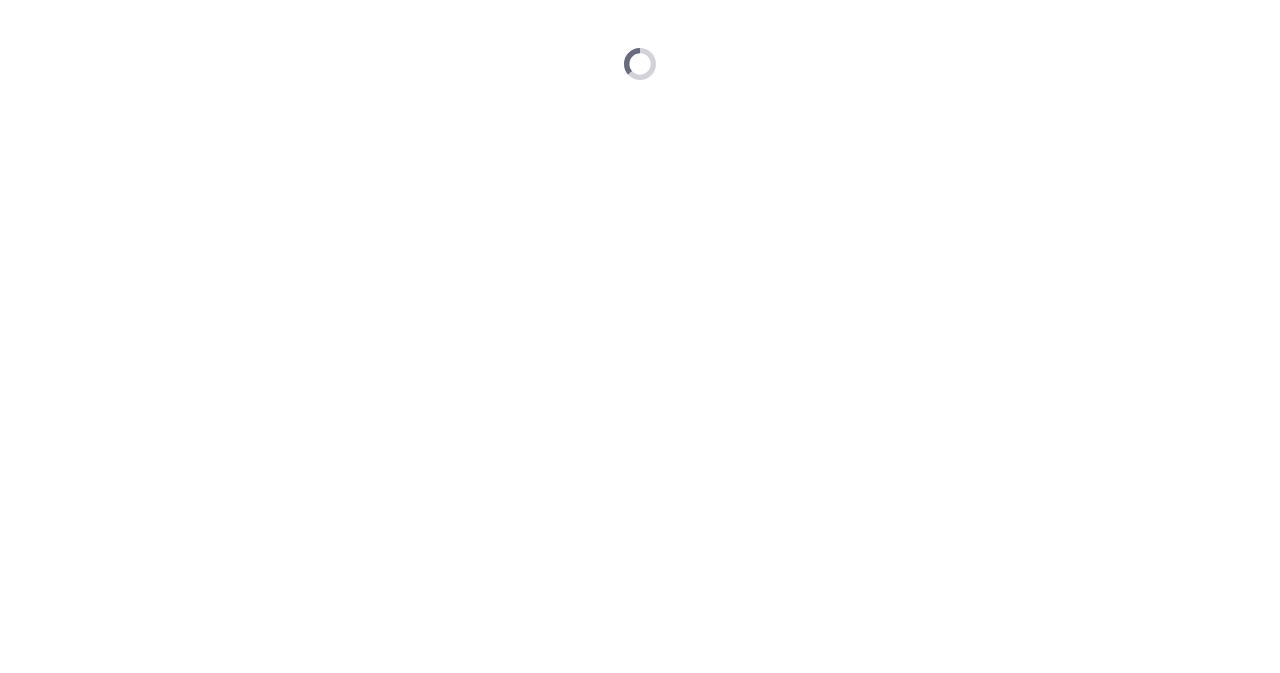 scroll, scrollTop: 0, scrollLeft: 0, axis: both 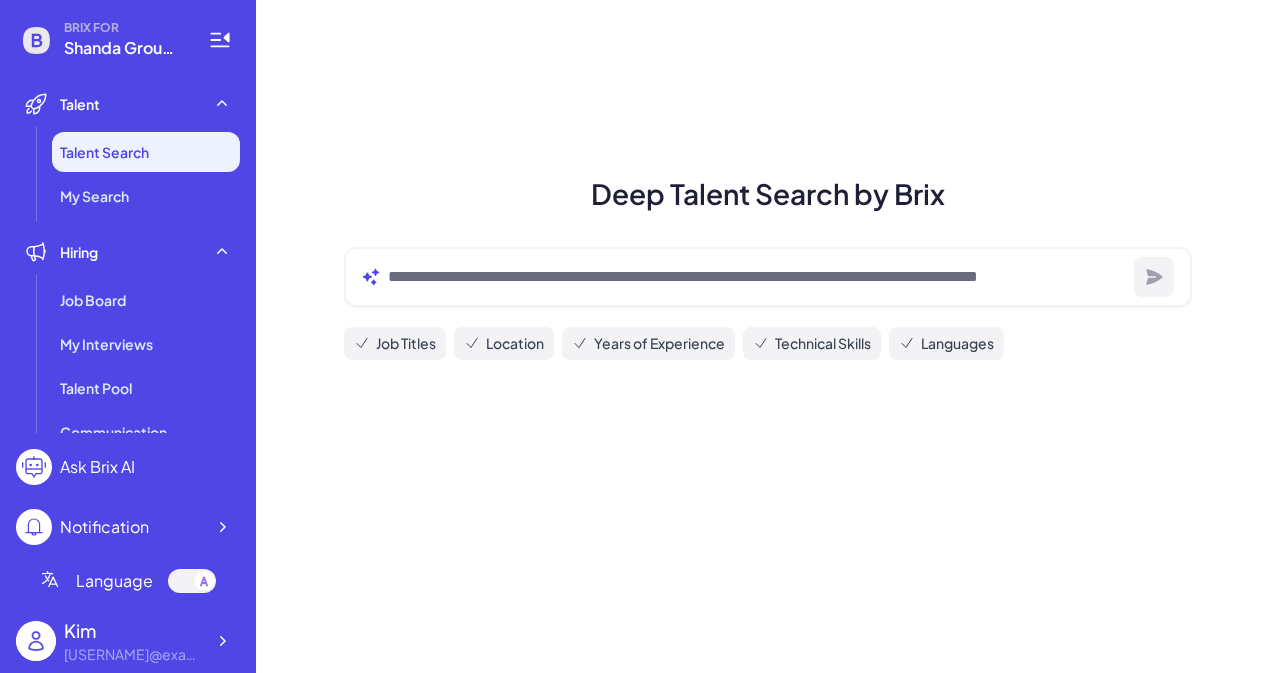 click on "Talent Search" at bounding box center [104, 152] 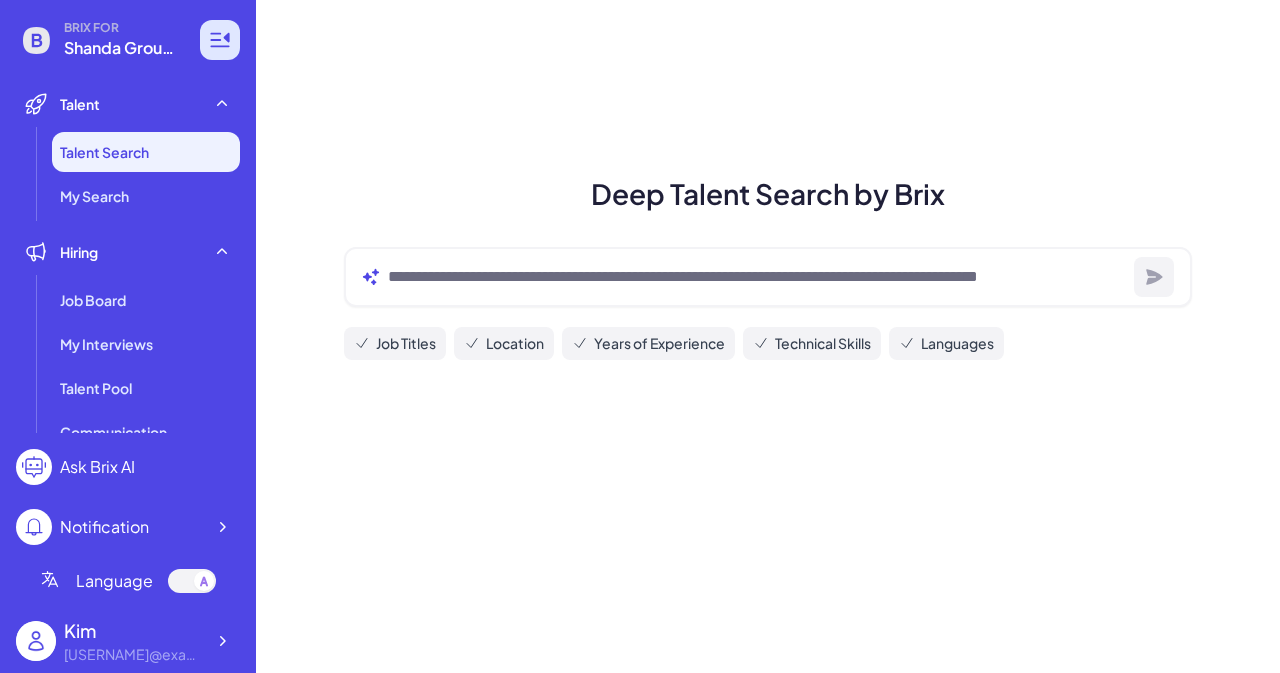 click 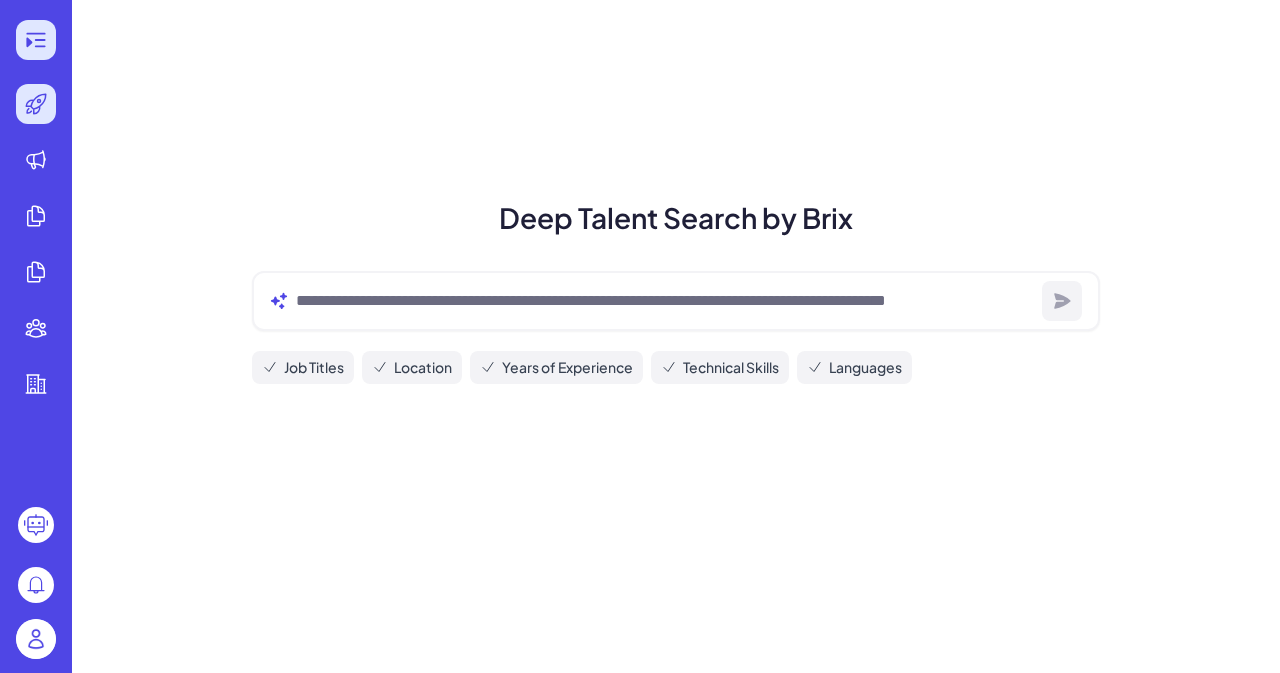 click 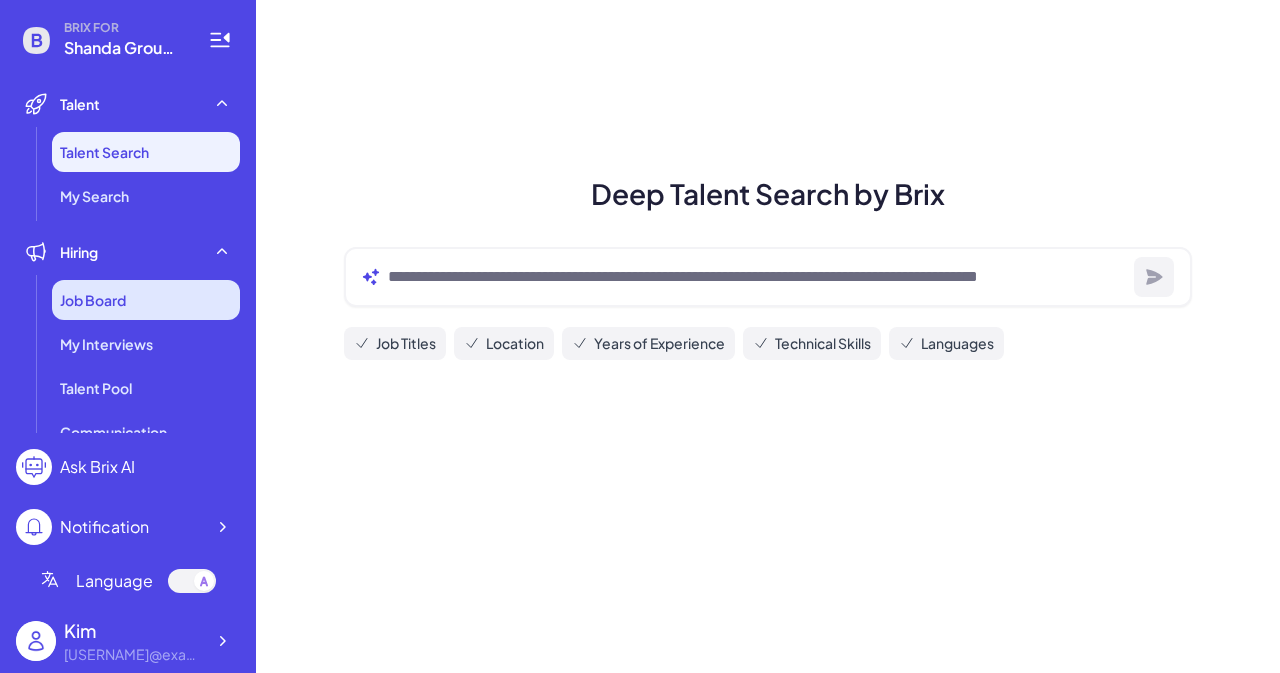 click on "Job Board" at bounding box center (146, 300) 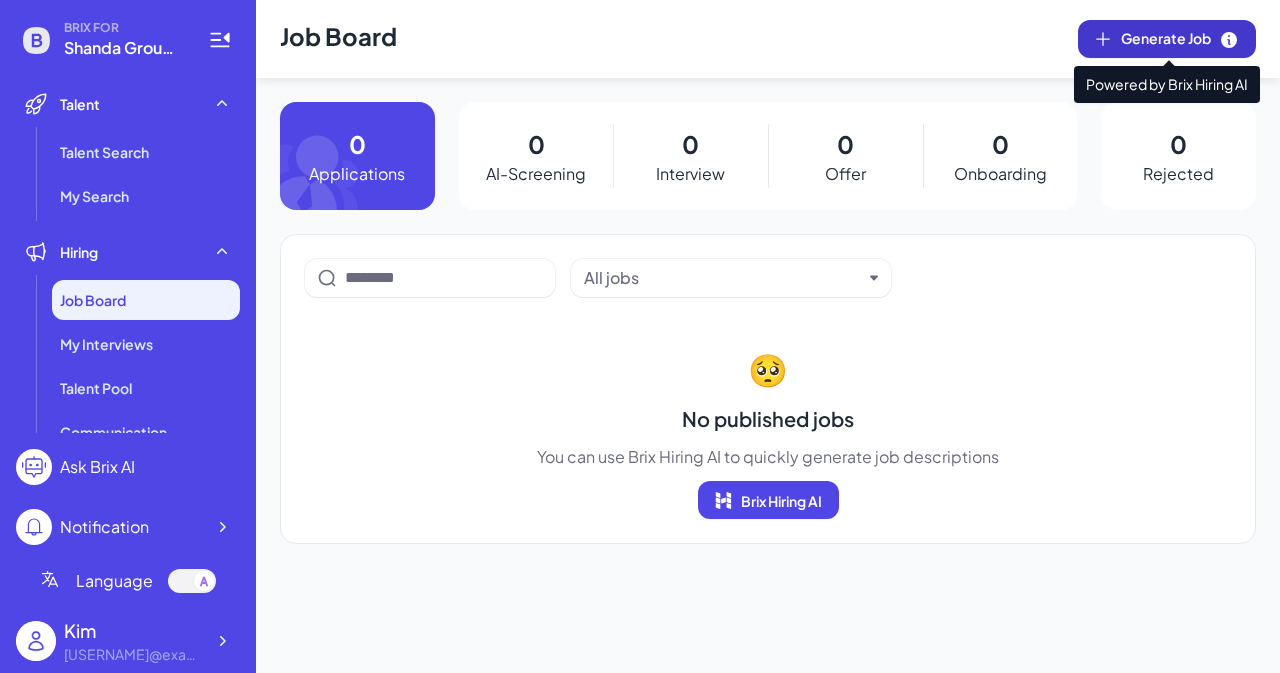 click 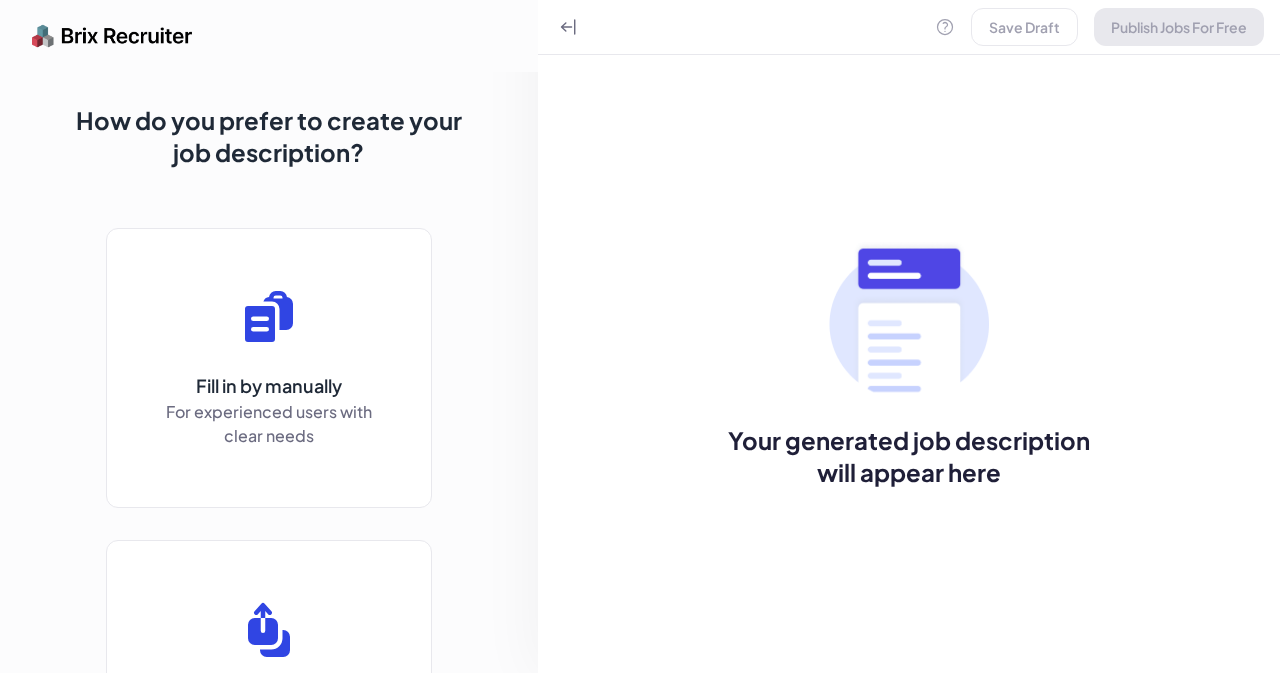 scroll, scrollTop: 0, scrollLeft: 0, axis: both 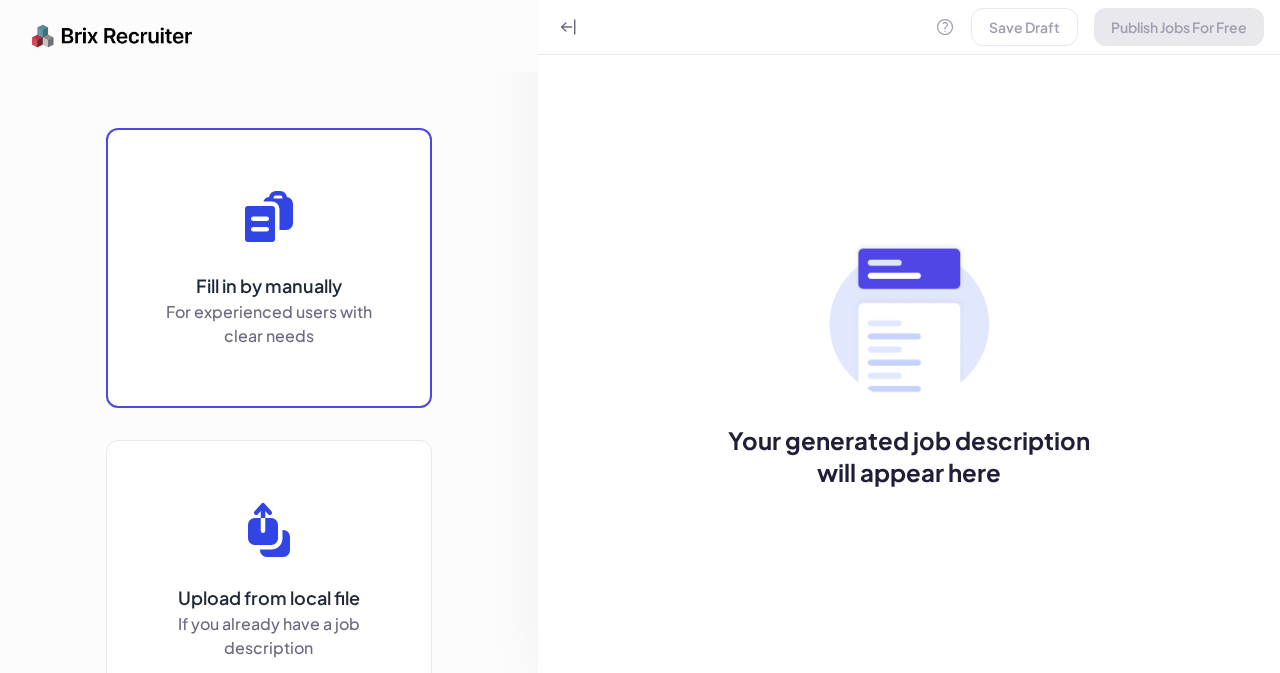 click on "For experienced users with clear needs" at bounding box center [269, 324] 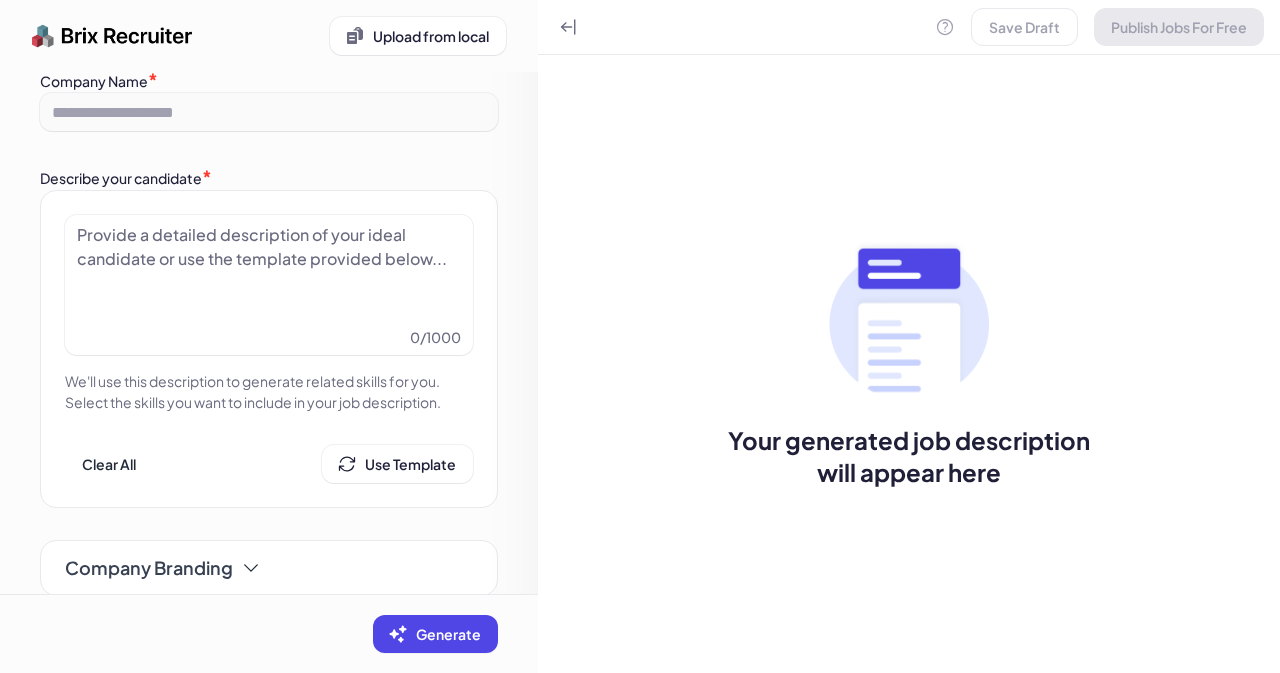 scroll, scrollTop: 0, scrollLeft: 0, axis: both 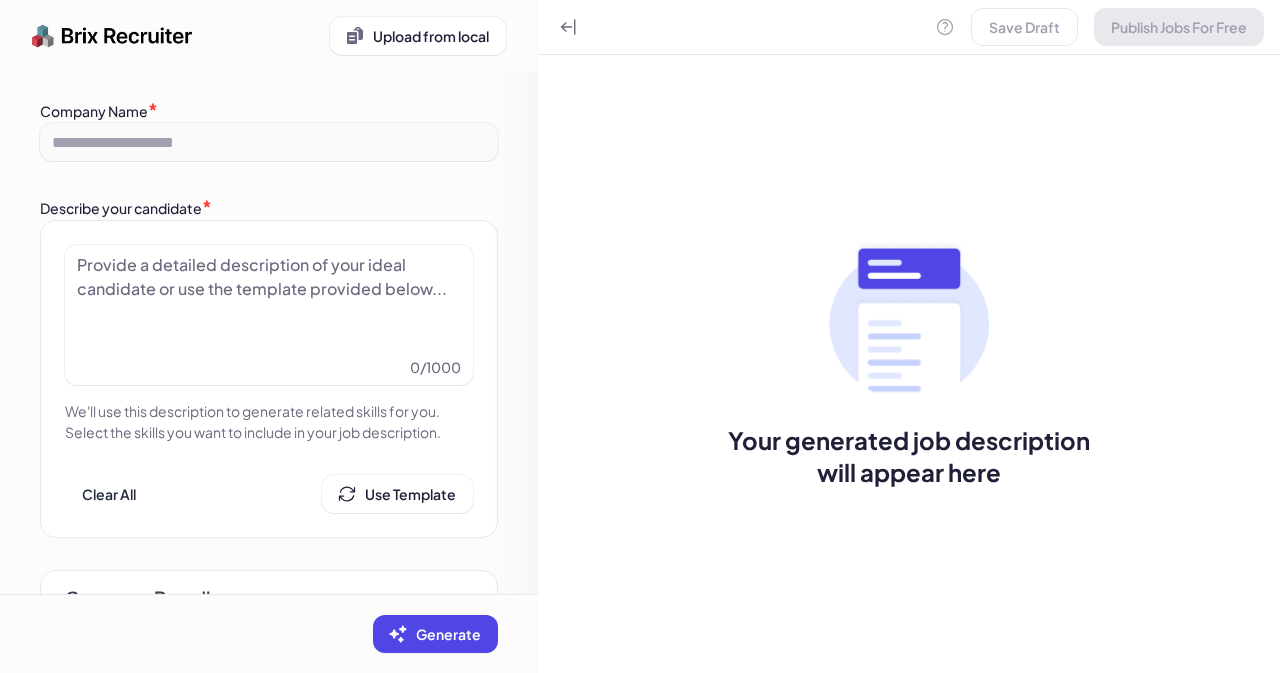 click at bounding box center (269, 303) 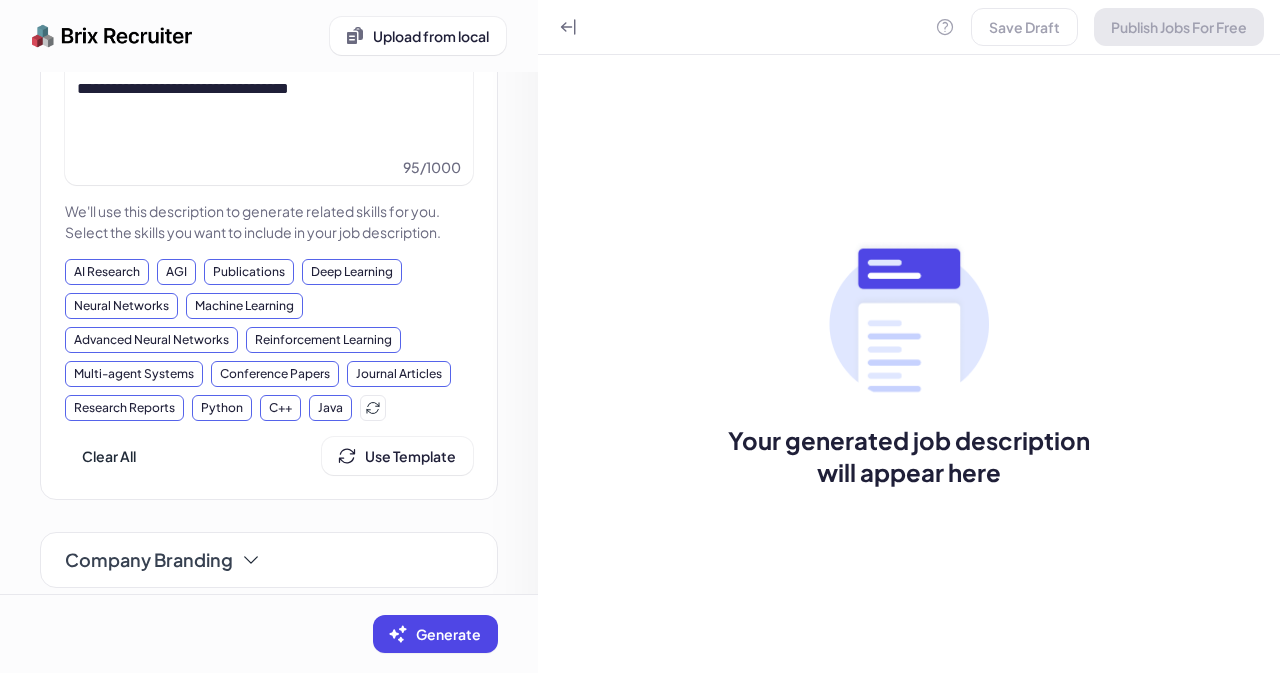 scroll, scrollTop: 307, scrollLeft: 0, axis: vertical 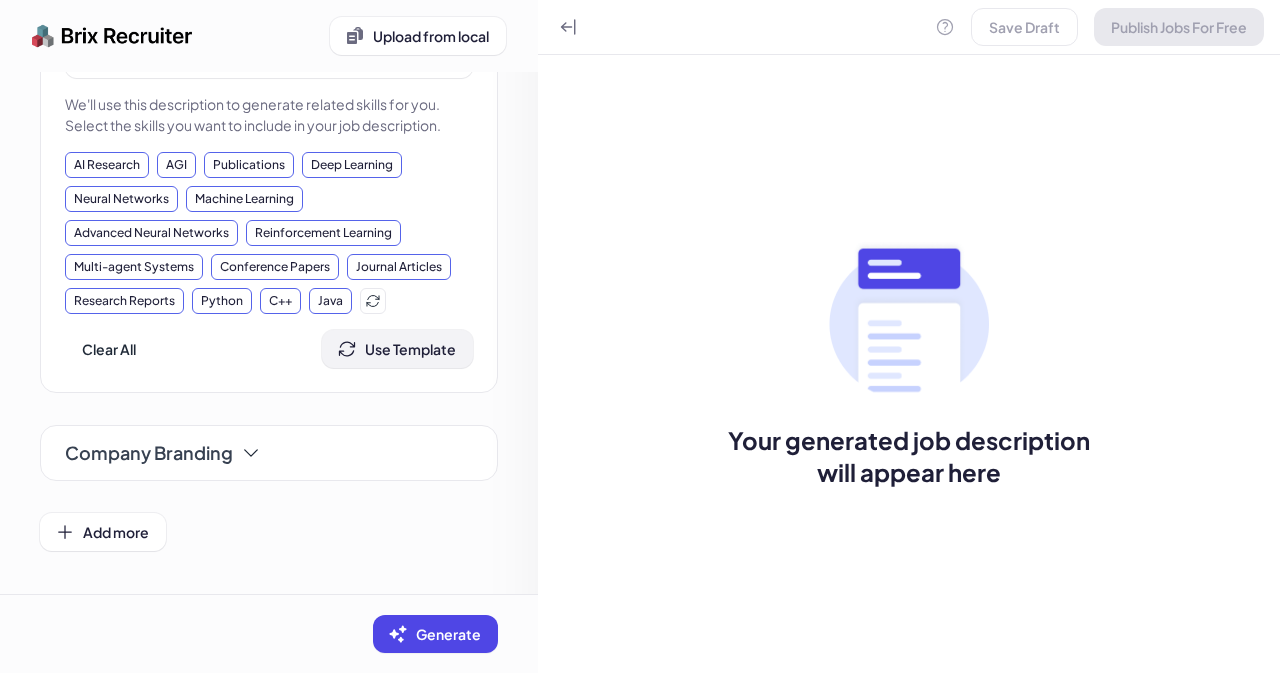 click on "Use Template" at bounding box center [410, 349] 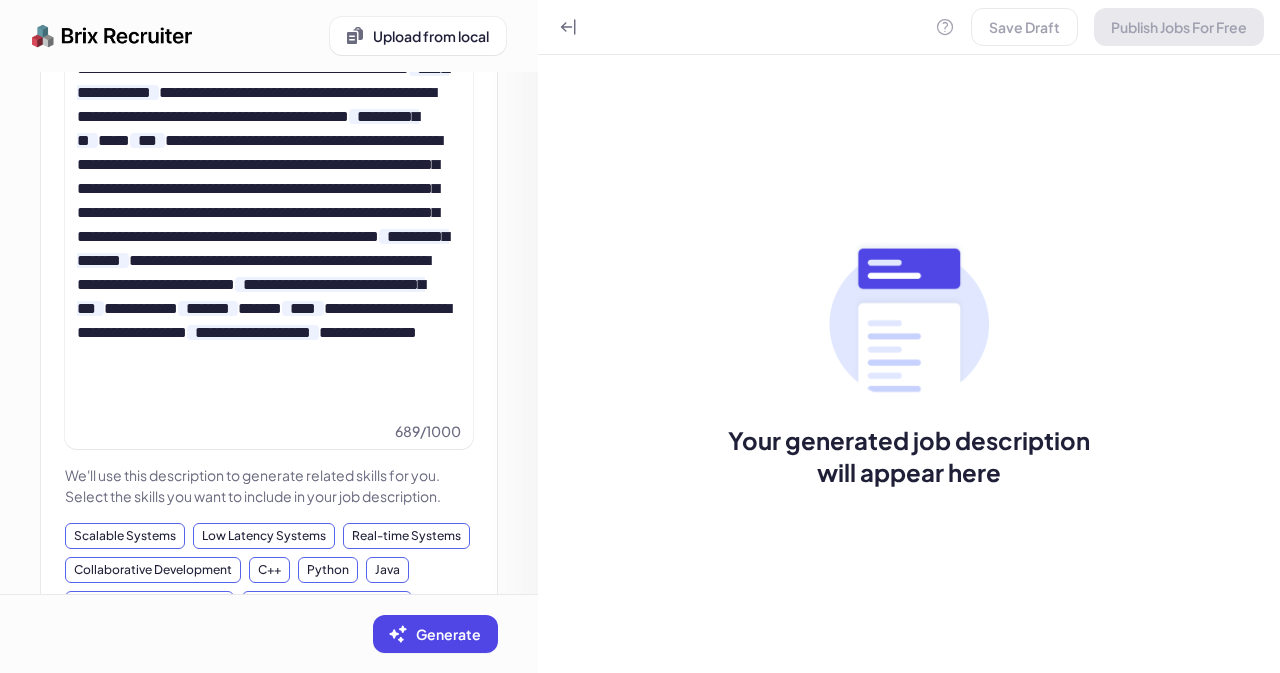 scroll, scrollTop: 0, scrollLeft: 0, axis: both 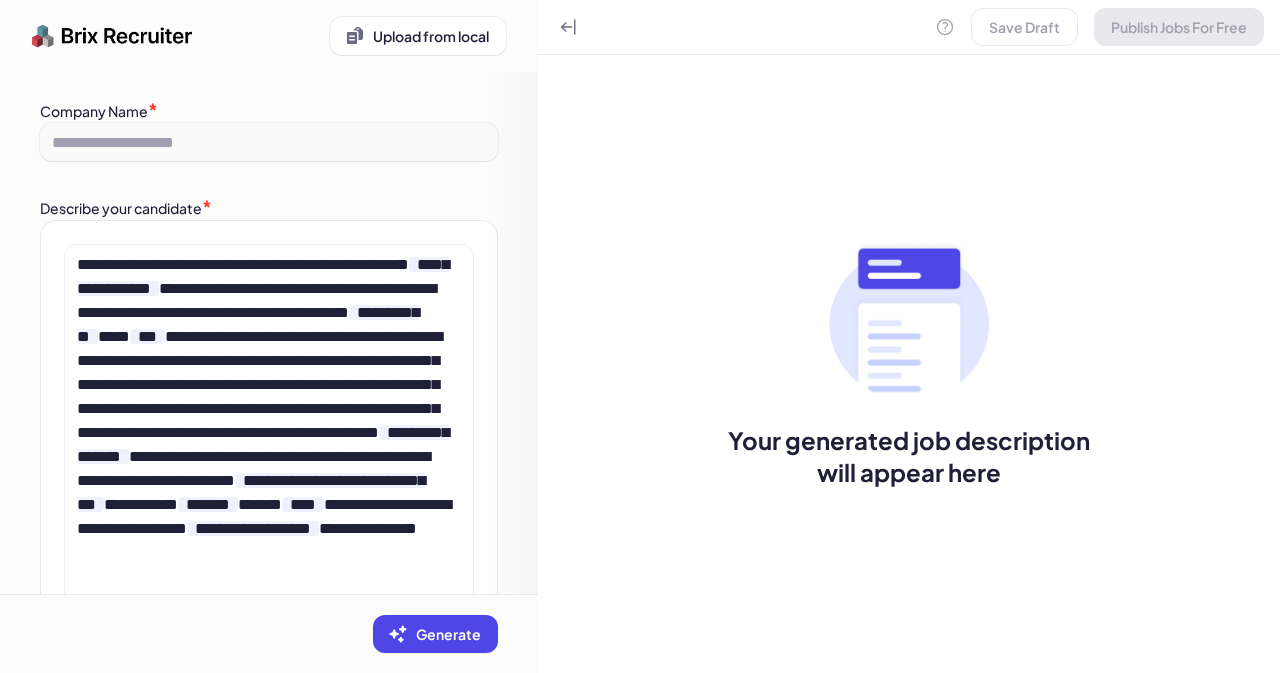 click on "Generate" at bounding box center [448, 634] 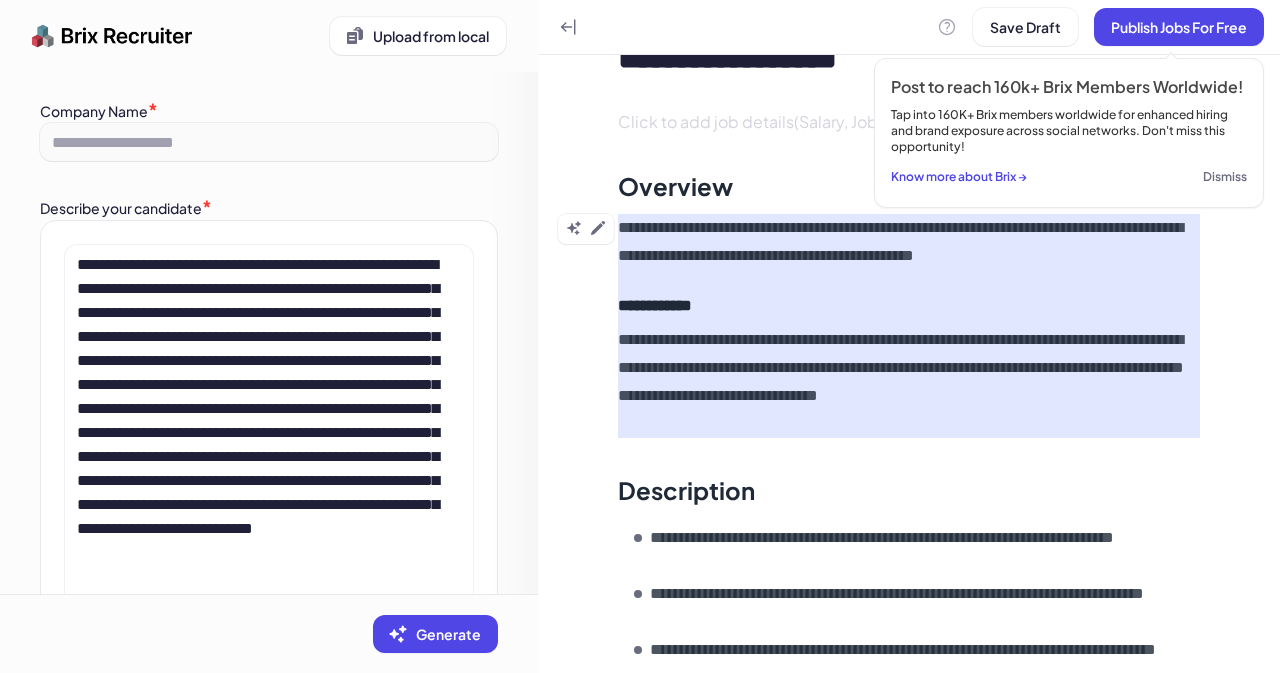 scroll, scrollTop: 100, scrollLeft: 0, axis: vertical 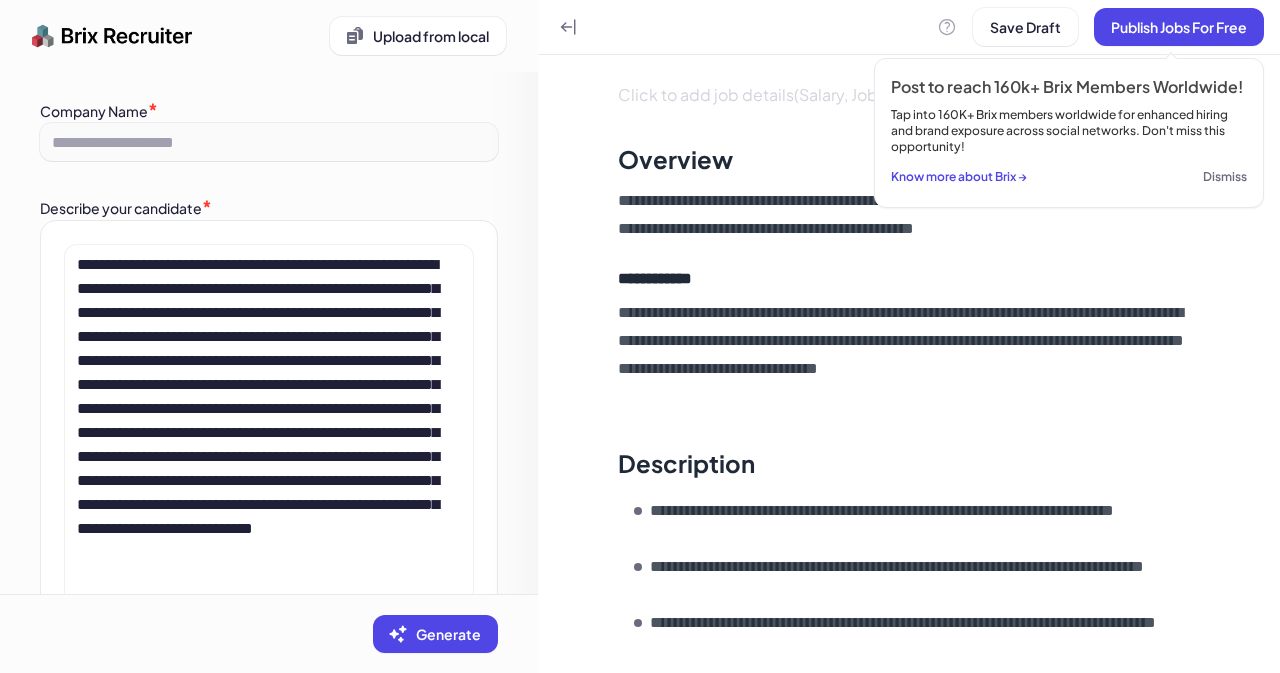 click on "Dismiss" at bounding box center [1225, 177] 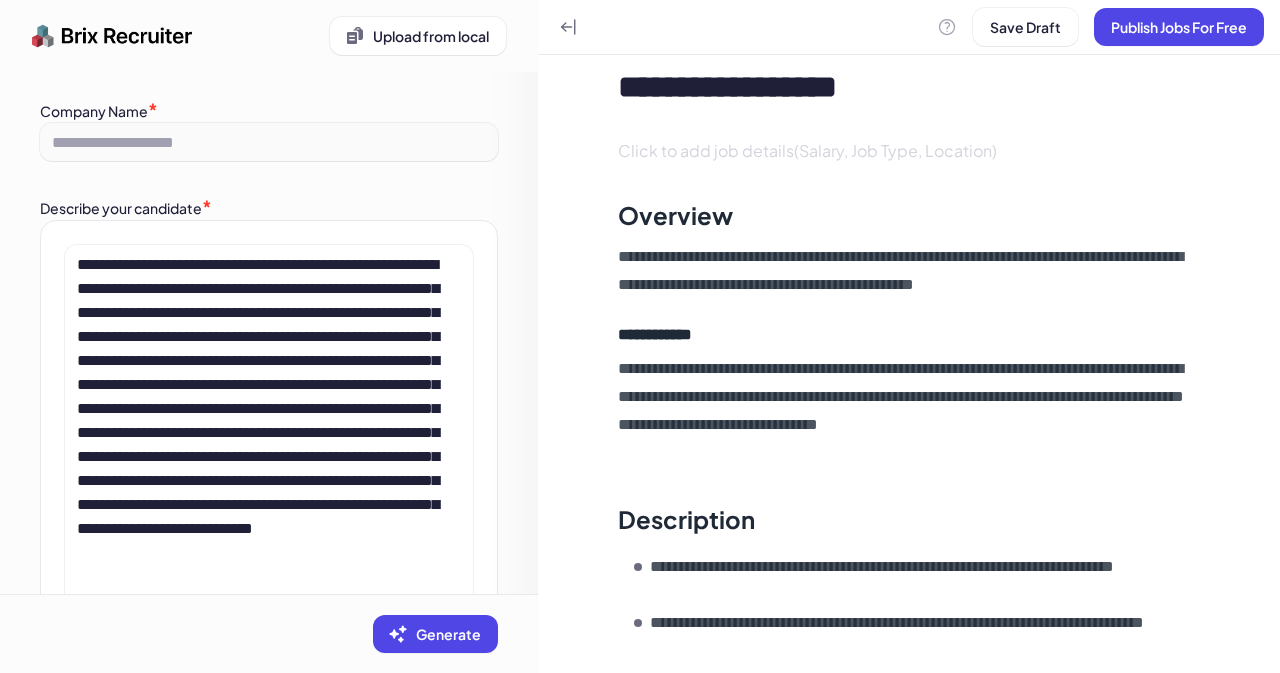 scroll, scrollTop: 0, scrollLeft: 0, axis: both 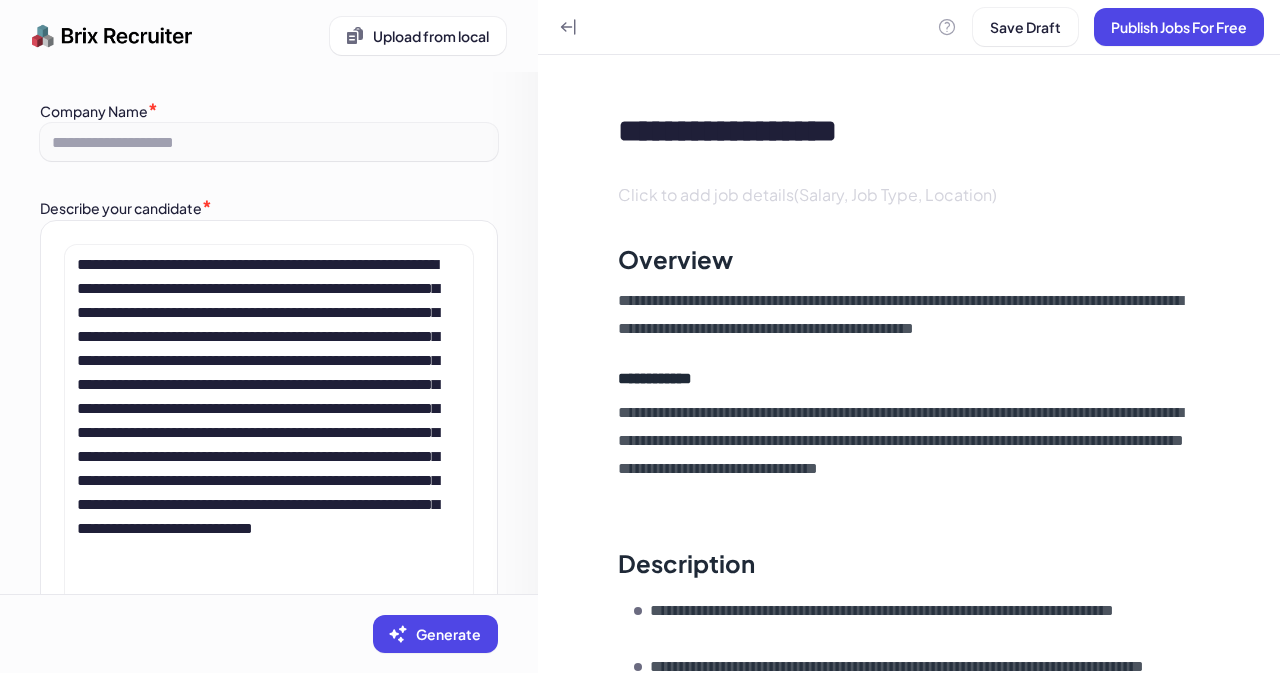 click on "**********" at bounding box center [269, 142] 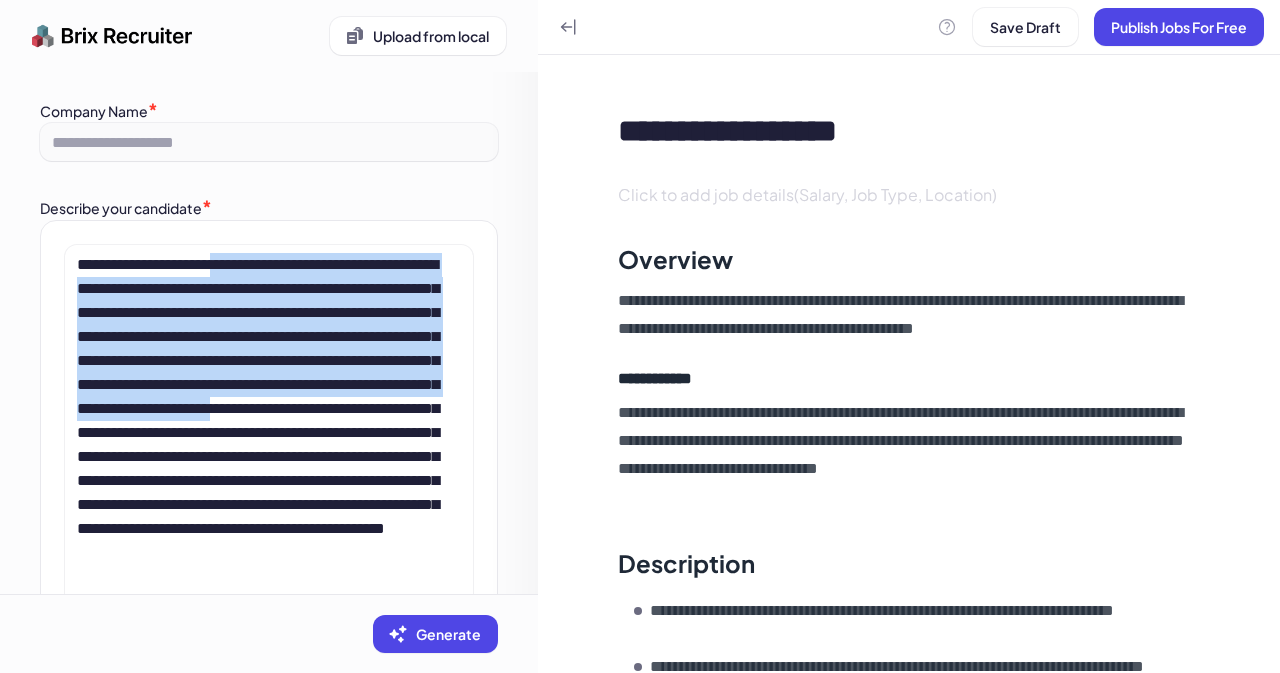 drag, startPoint x: 240, startPoint y: 262, endPoint x: 155, endPoint y: 457, distance: 212.72047 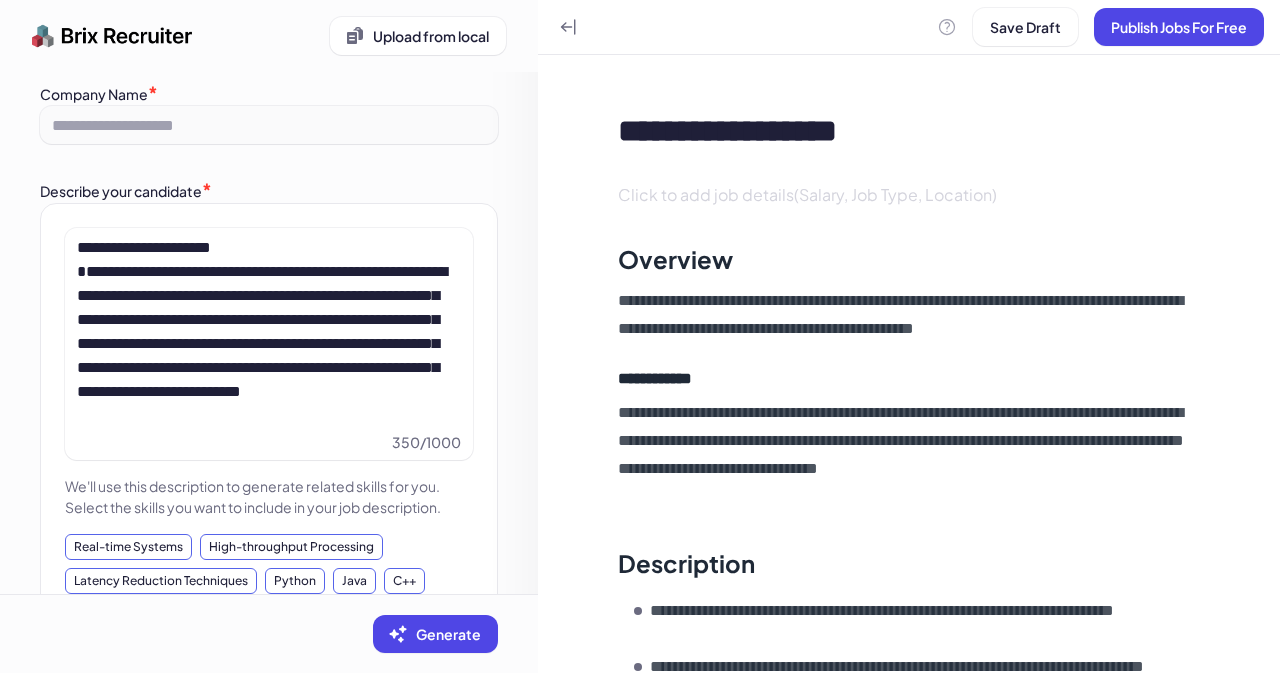 scroll, scrollTop: 0, scrollLeft: 0, axis: both 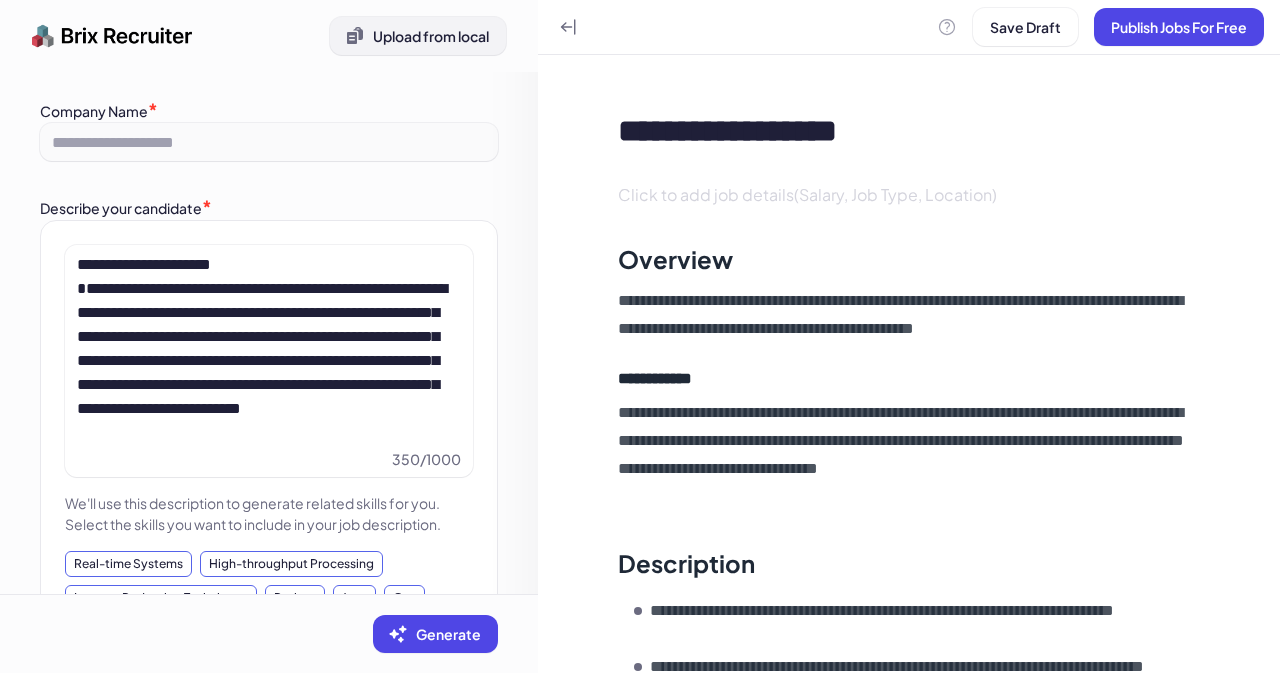 click on "Upload from local" at bounding box center [431, 36] 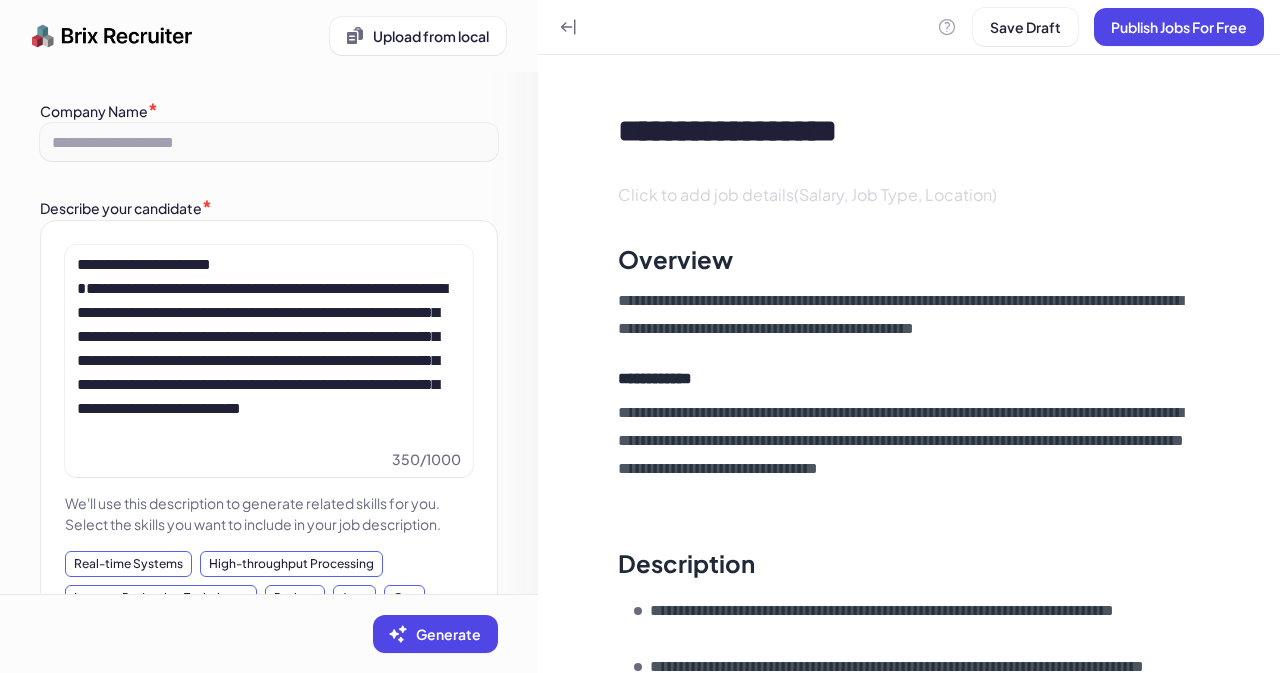 scroll, scrollTop: 399, scrollLeft: 0, axis: vertical 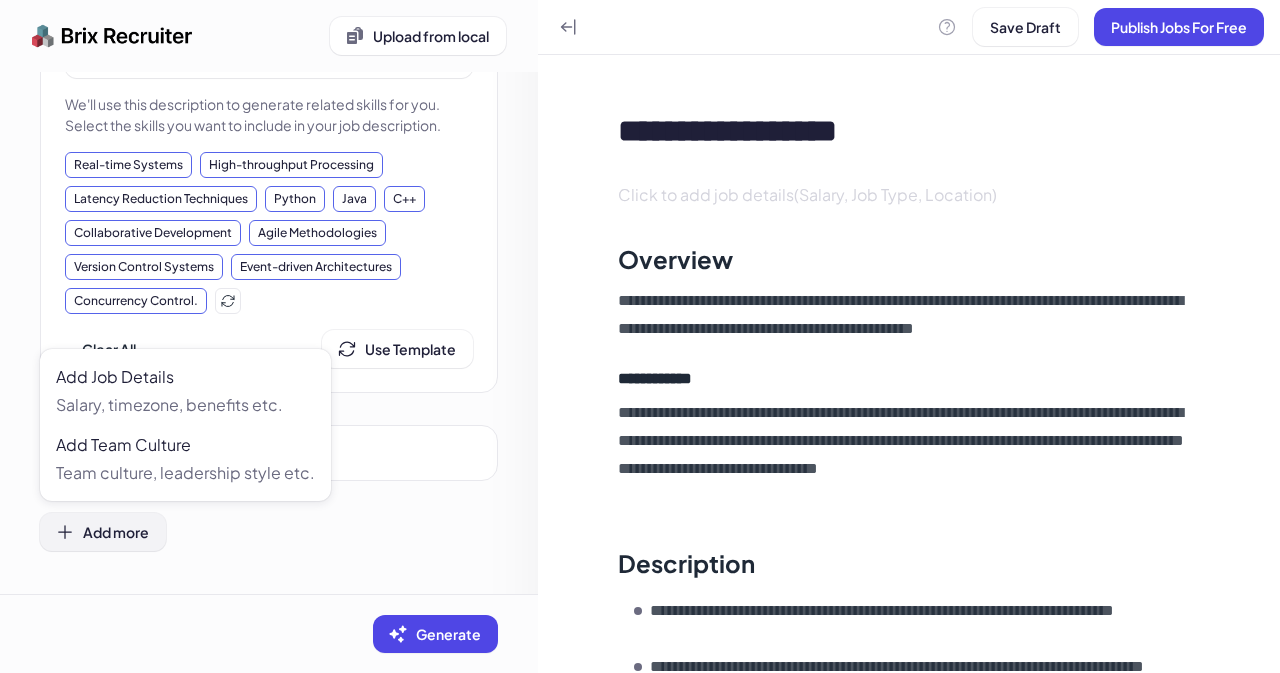 click on "Add more" at bounding box center [116, 532] 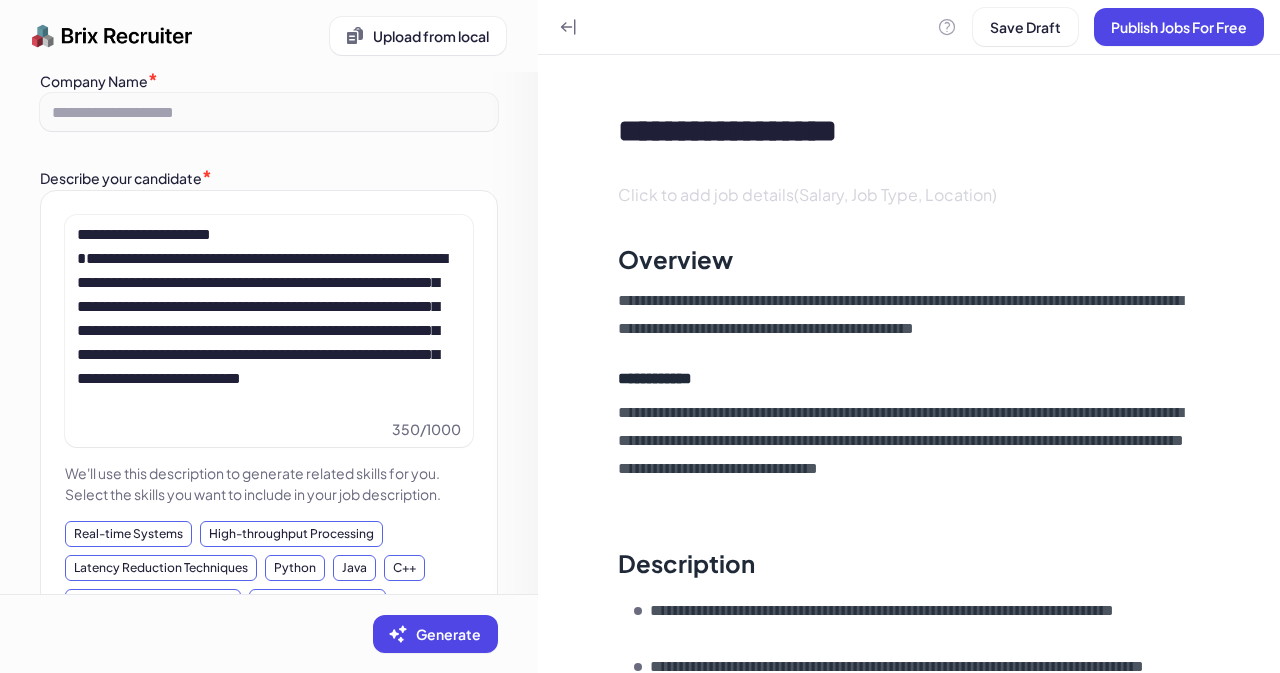 scroll, scrollTop: 0, scrollLeft: 0, axis: both 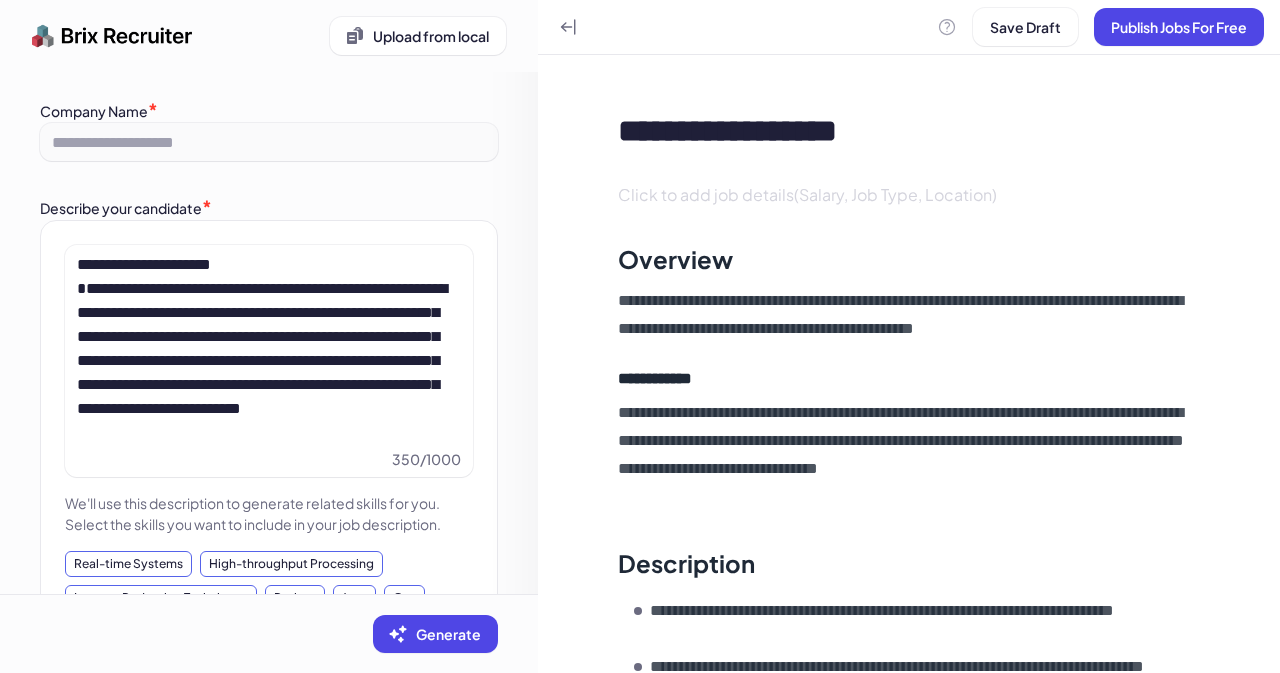 click on "**********" at bounding box center (264, 361) 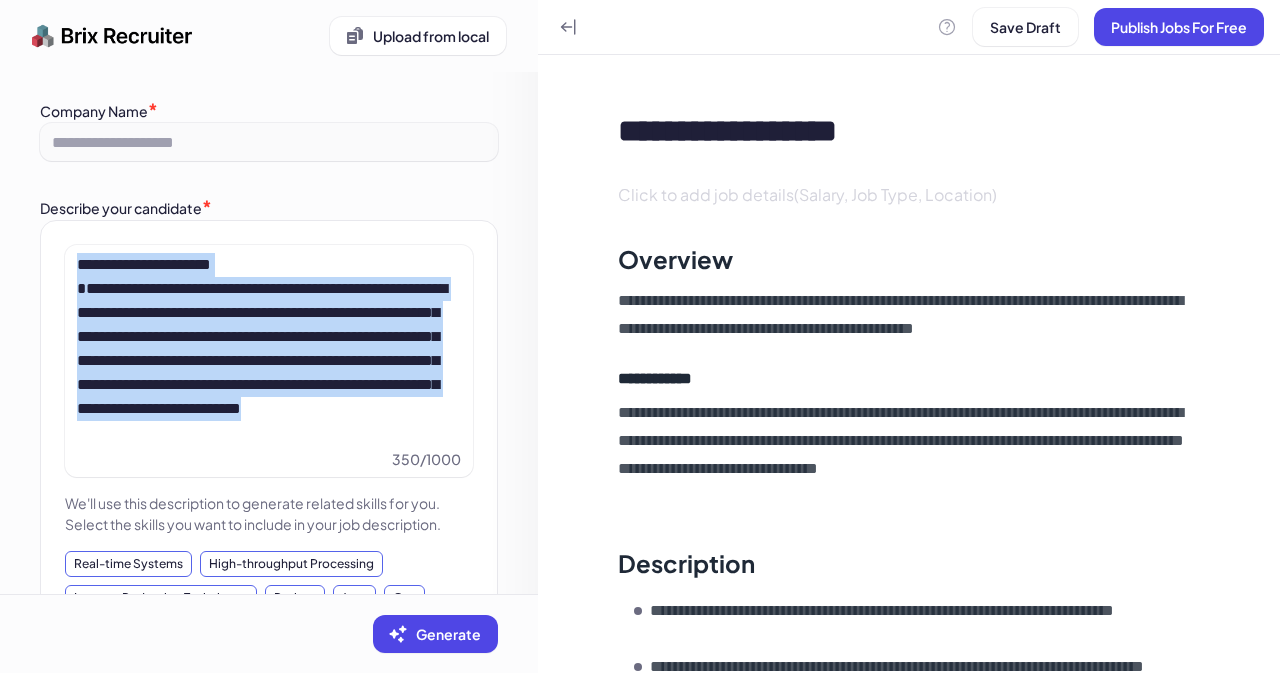 drag, startPoint x: 80, startPoint y: 265, endPoint x: 432, endPoint y: 475, distance: 409.8829 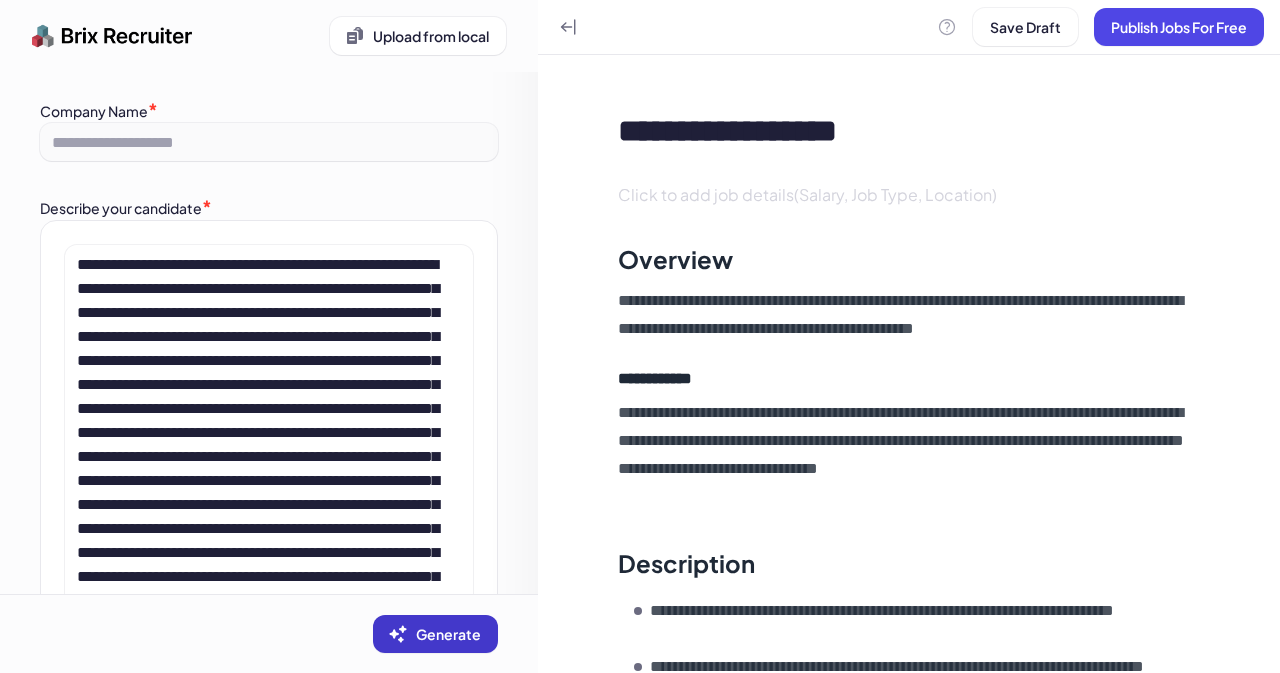 click on "Generate" at bounding box center [448, 634] 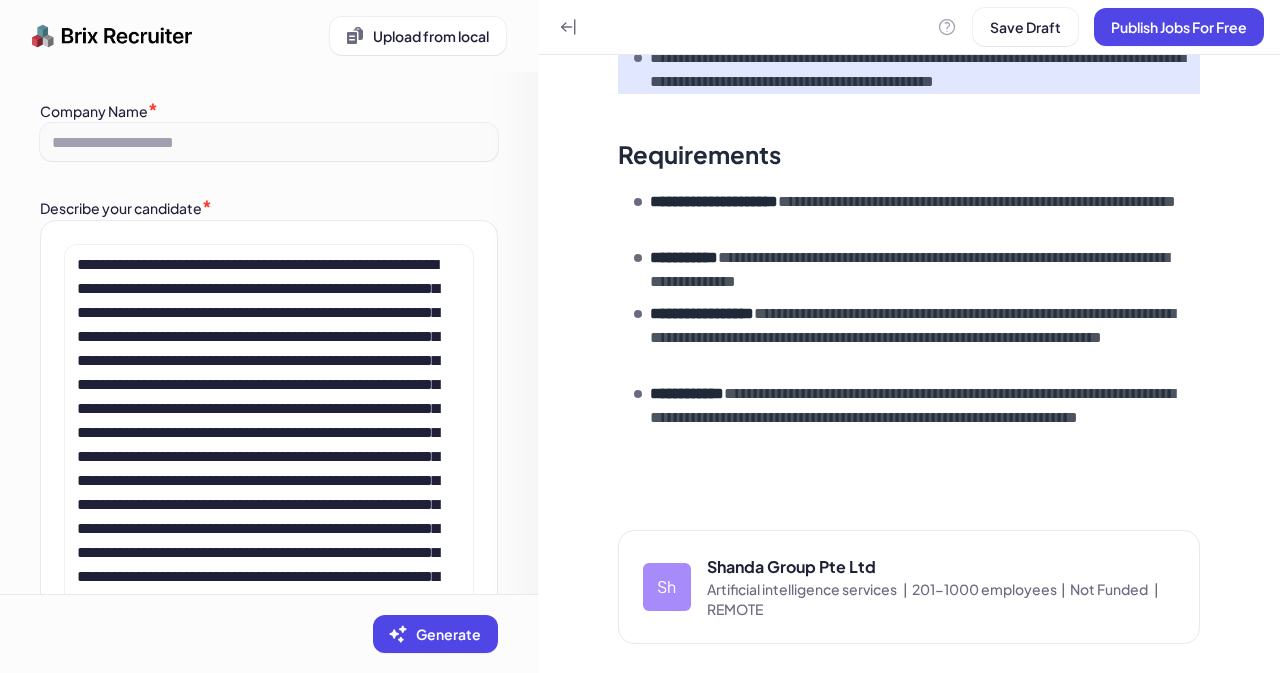 scroll, scrollTop: 890, scrollLeft: 0, axis: vertical 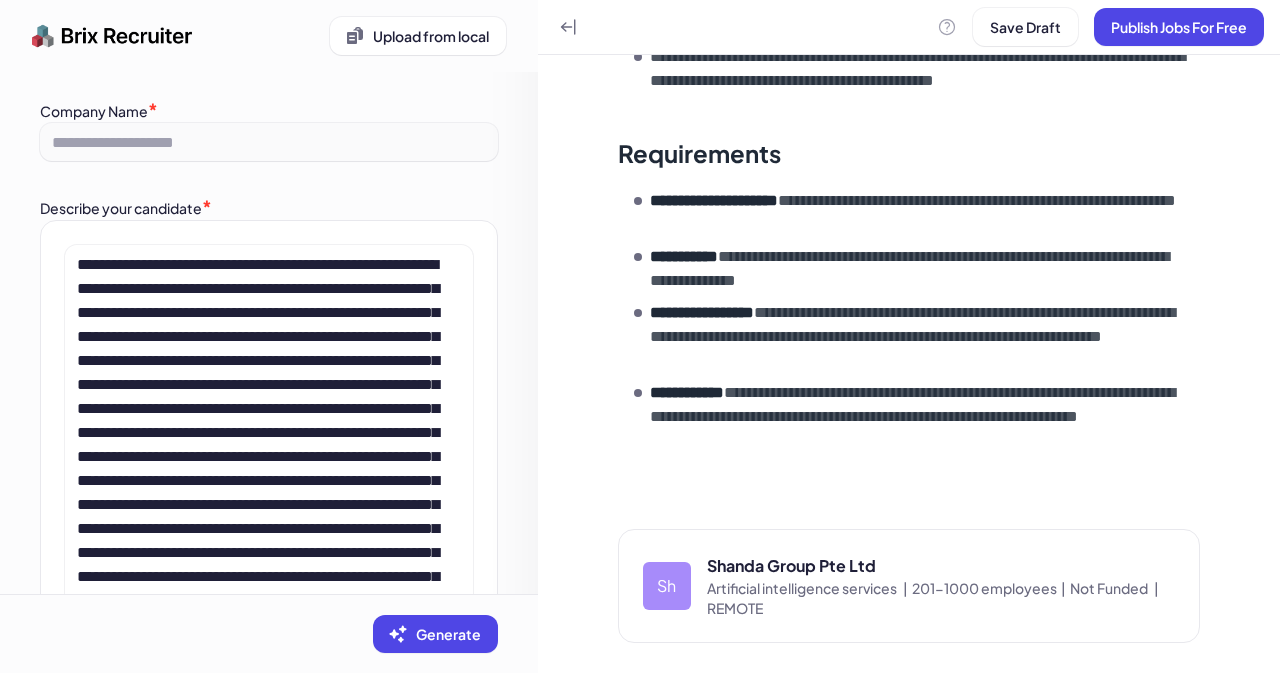 click on "201-1000    employees |" at bounding box center [991, 588] 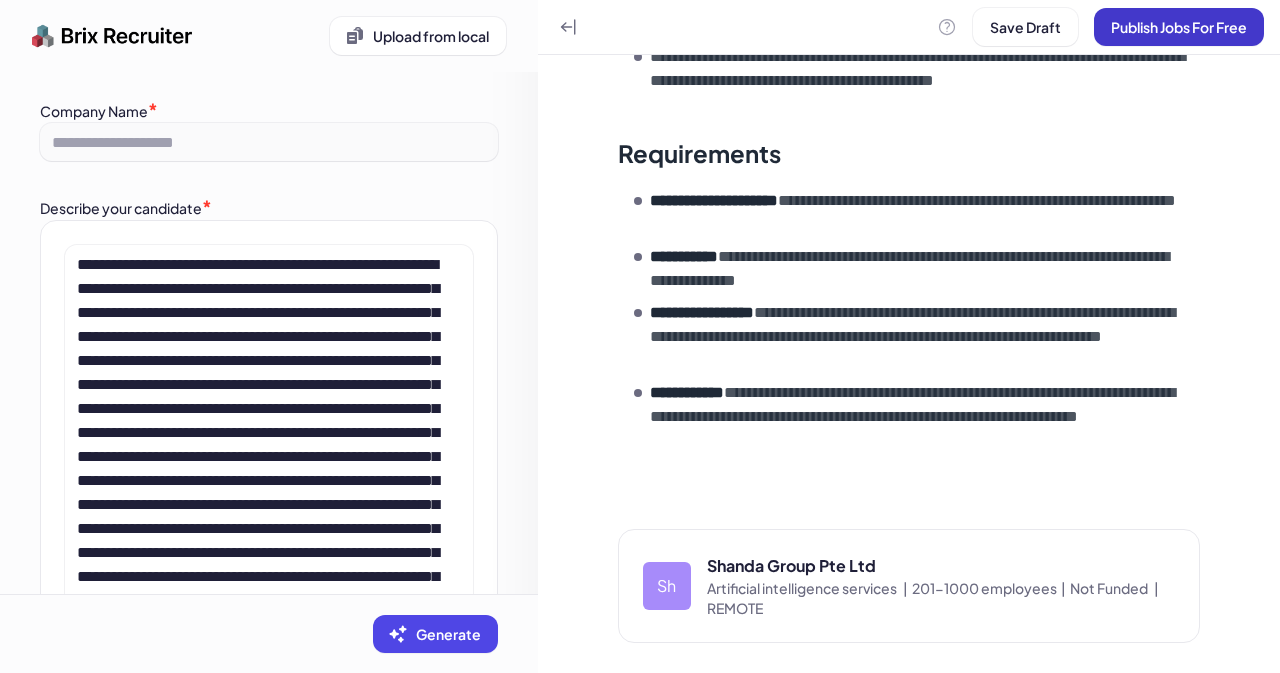 click on "Publish Jobs For Free" at bounding box center (1179, 27) 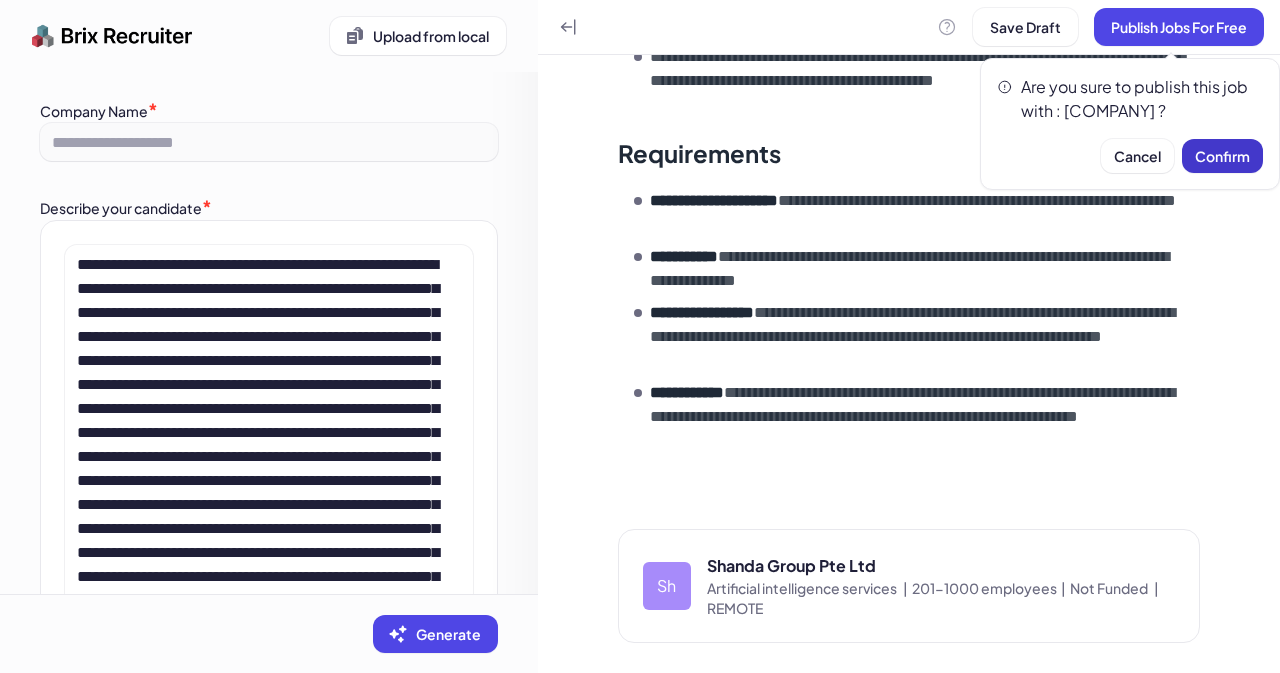 click on "Confirm" at bounding box center [1222, 156] 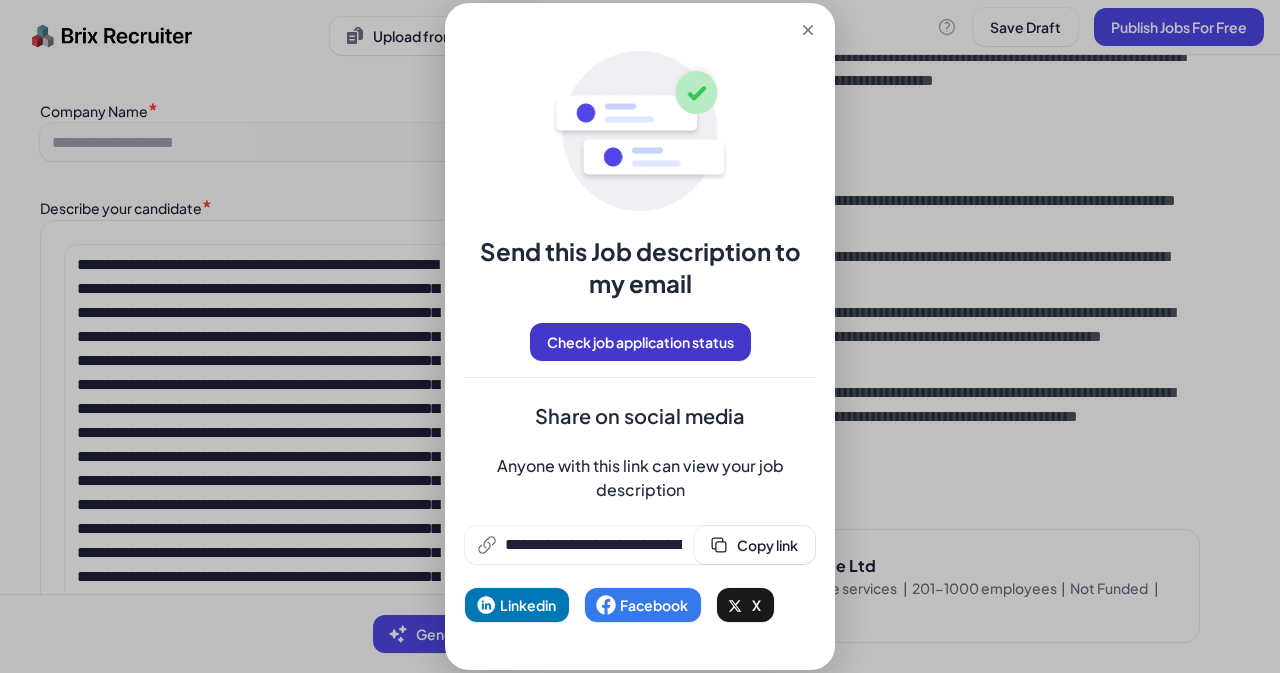 click on "Check job application status" at bounding box center [640, 342] 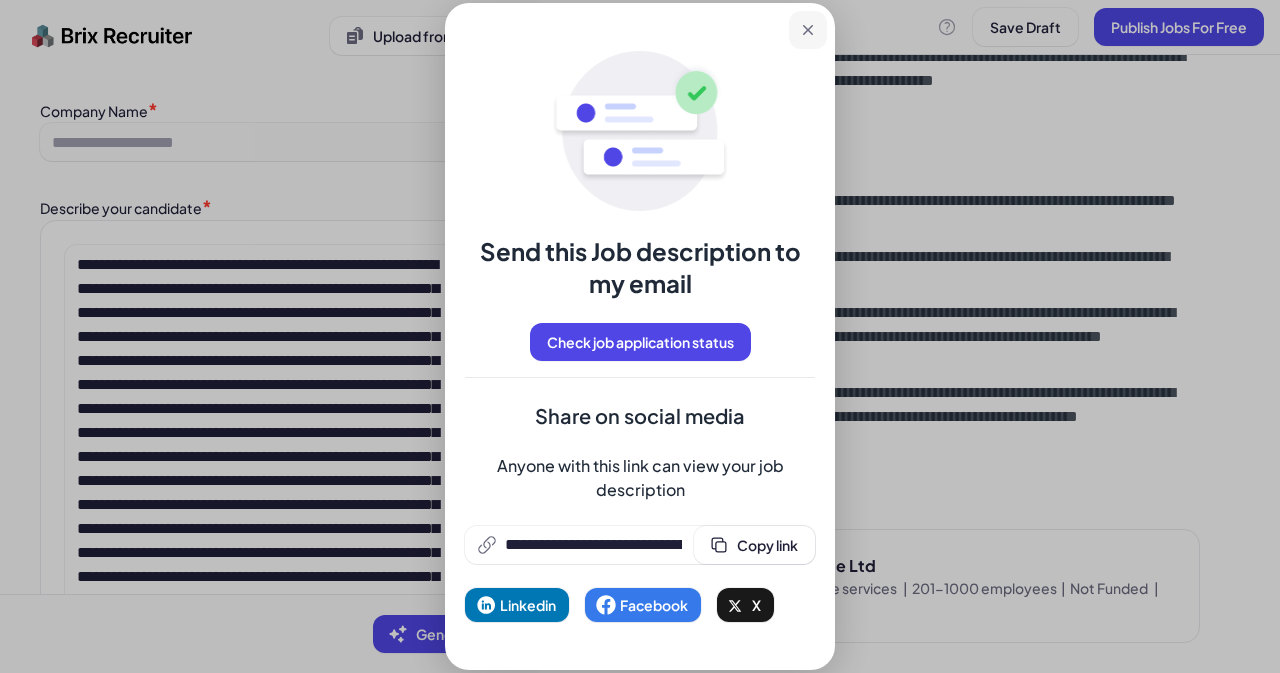 click at bounding box center [808, 30] 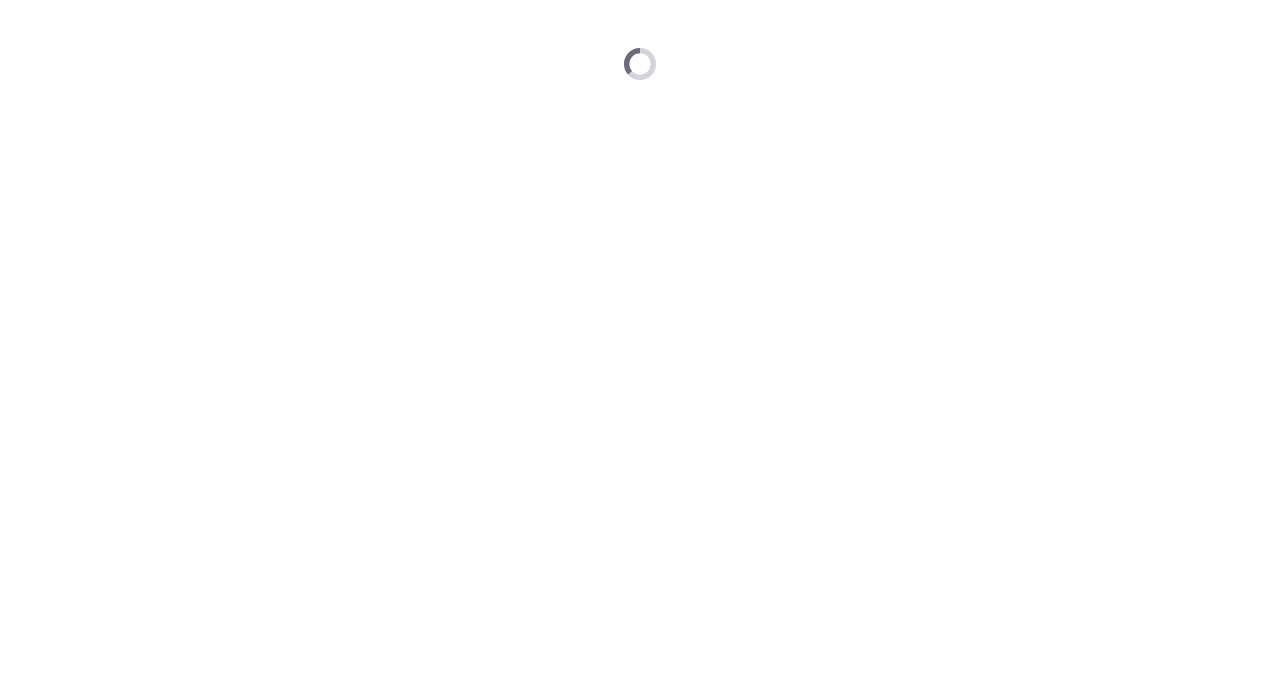 scroll, scrollTop: 0, scrollLeft: 0, axis: both 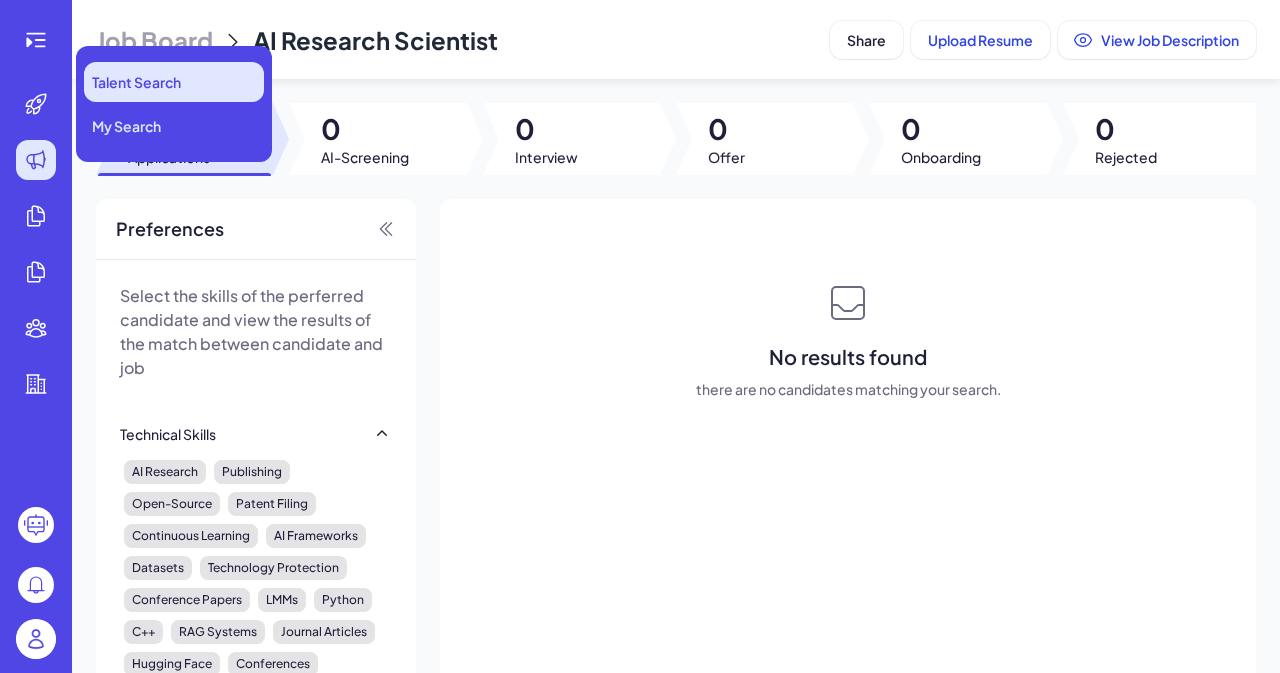 click on "Talent Search" at bounding box center (174, 82) 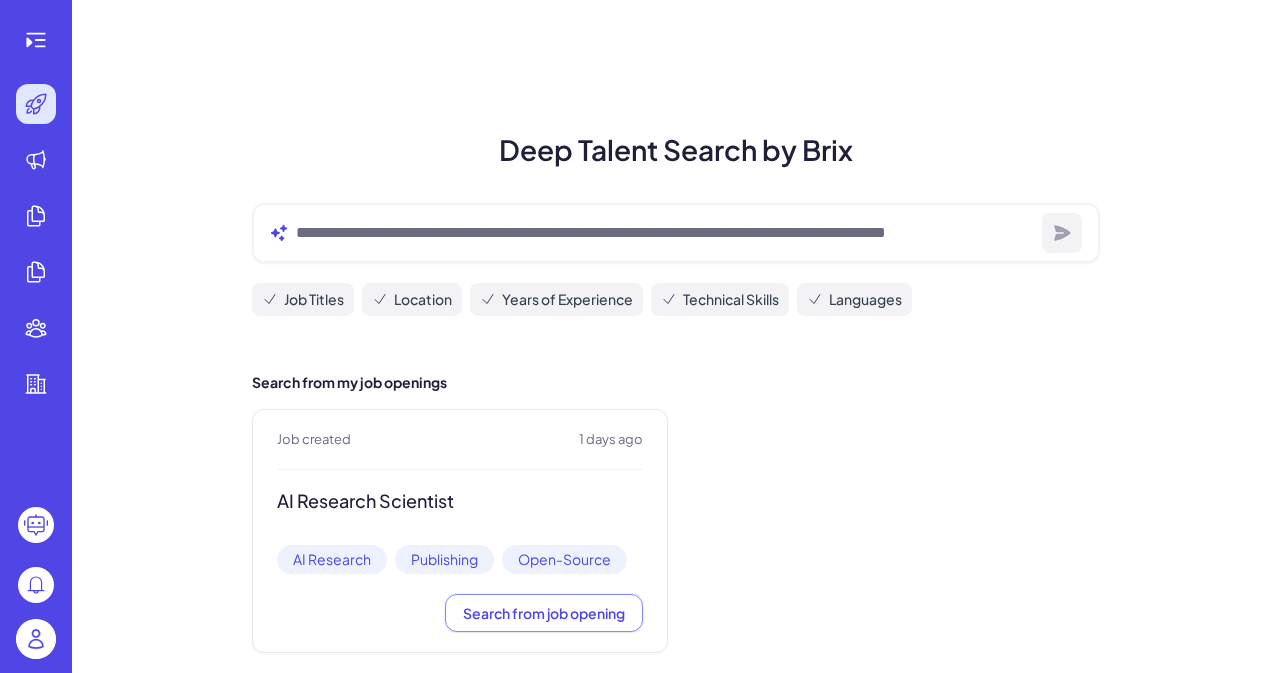 scroll, scrollTop: 93, scrollLeft: 0, axis: vertical 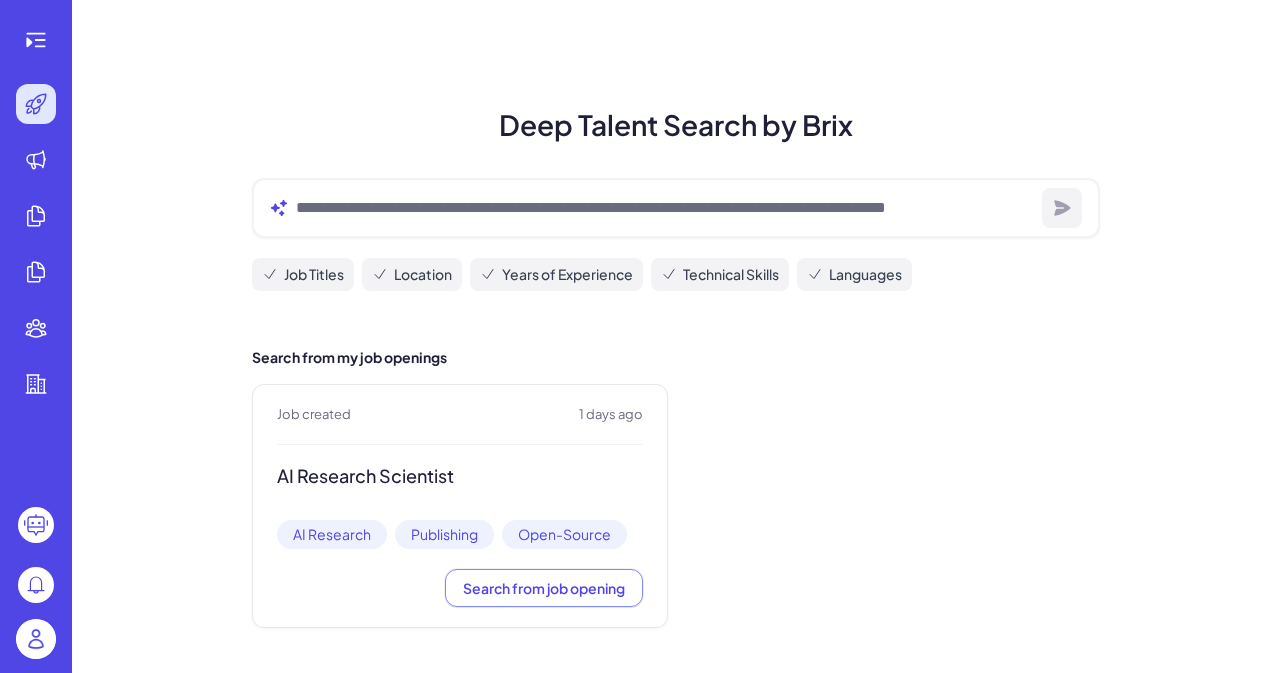 click on "AI Research" at bounding box center (332, 534) 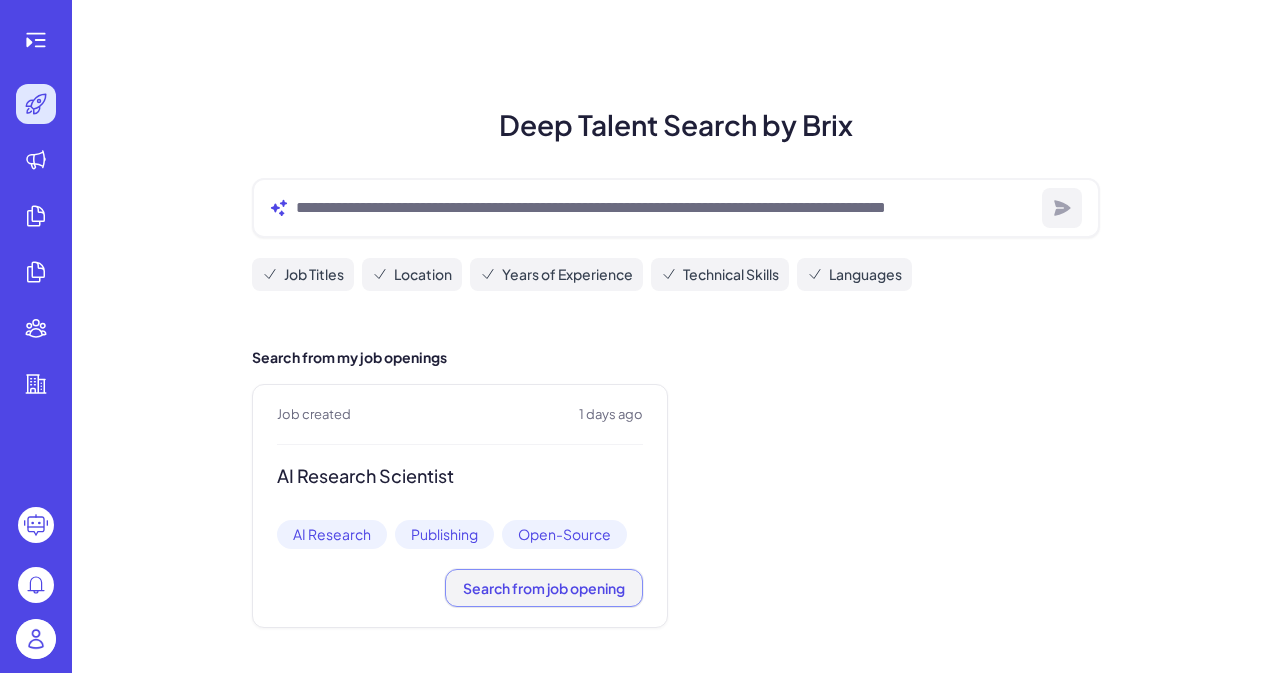 click on "Search from job opening" at bounding box center (544, 588) 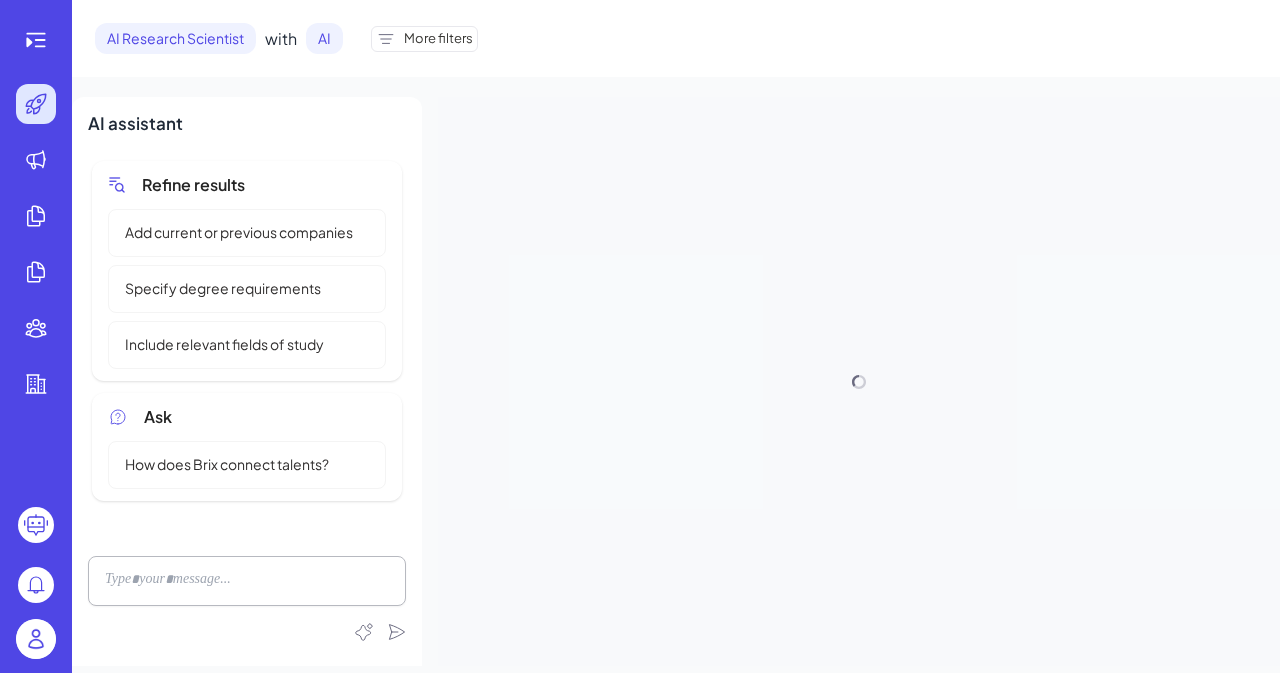 scroll, scrollTop: 0, scrollLeft: 0, axis: both 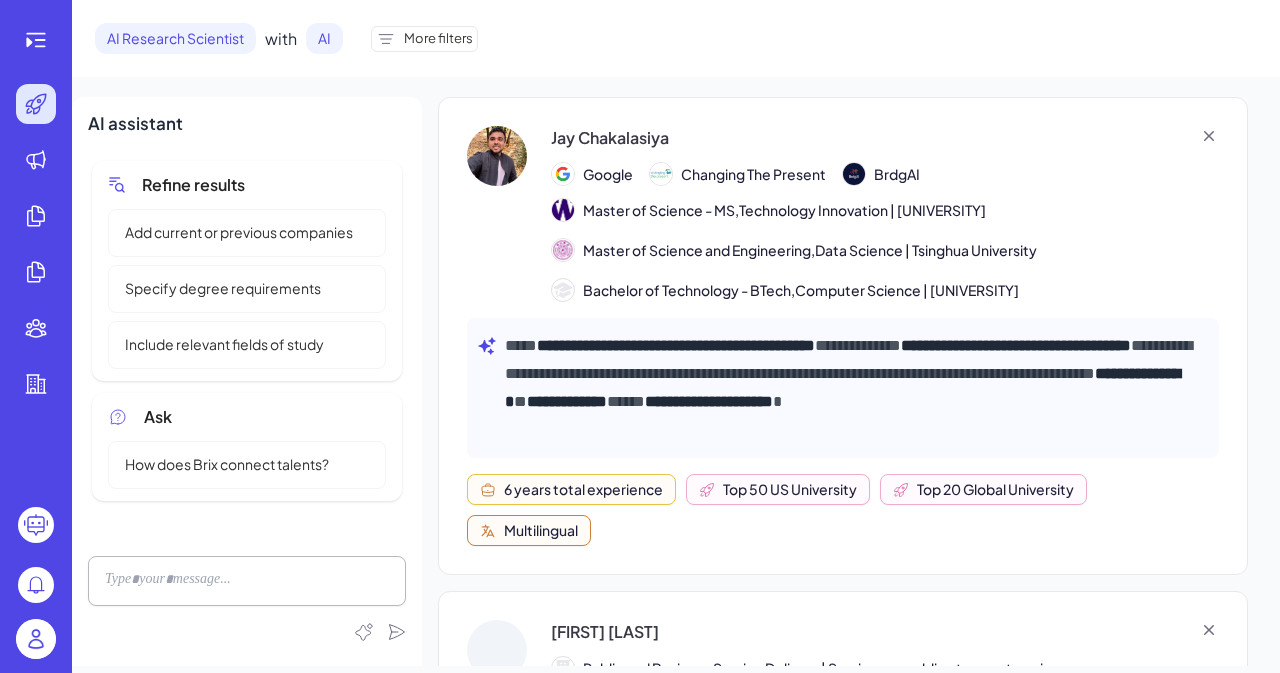 click on "Add current or previous companies" at bounding box center [239, 232] 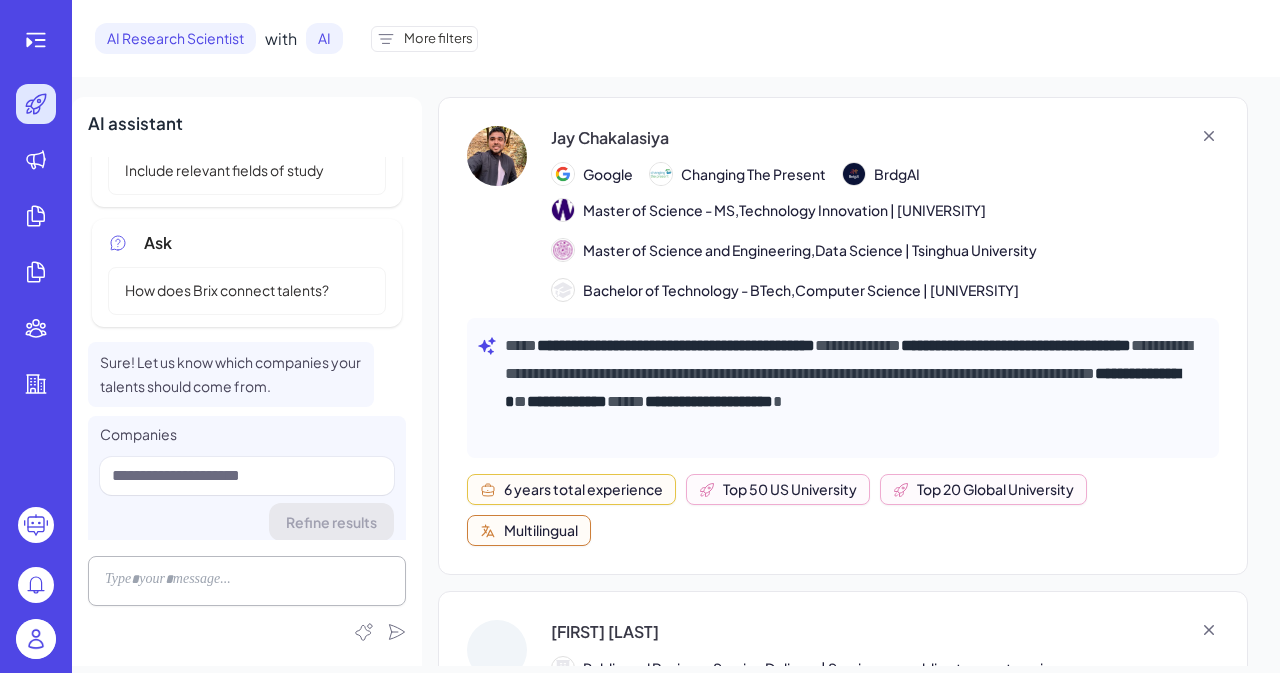scroll, scrollTop: 185, scrollLeft: 0, axis: vertical 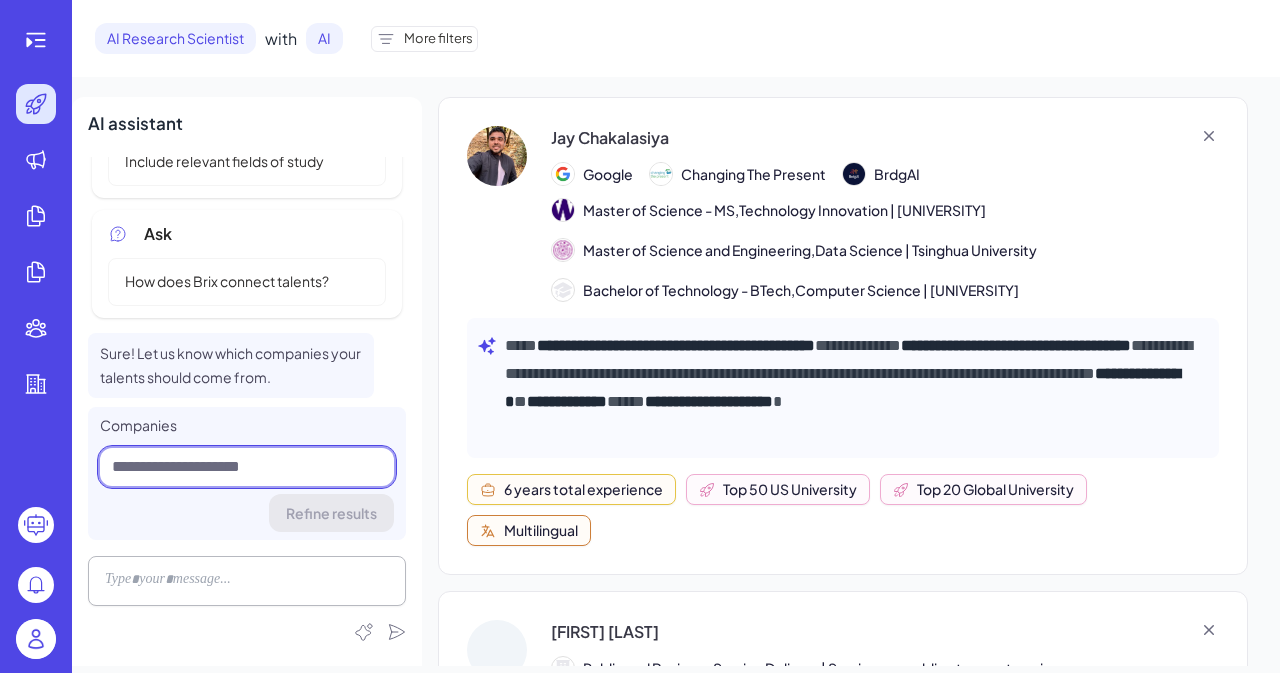 click at bounding box center (247, 467) 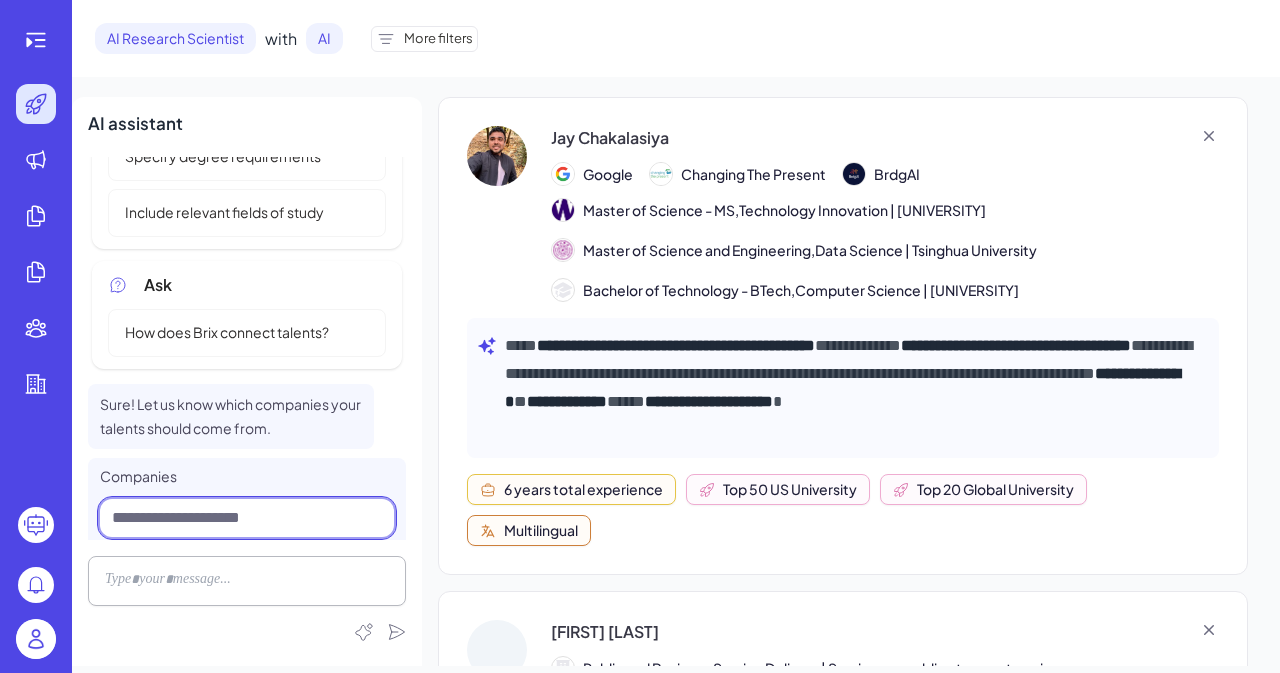 scroll, scrollTop: 185, scrollLeft: 0, axis: vertical 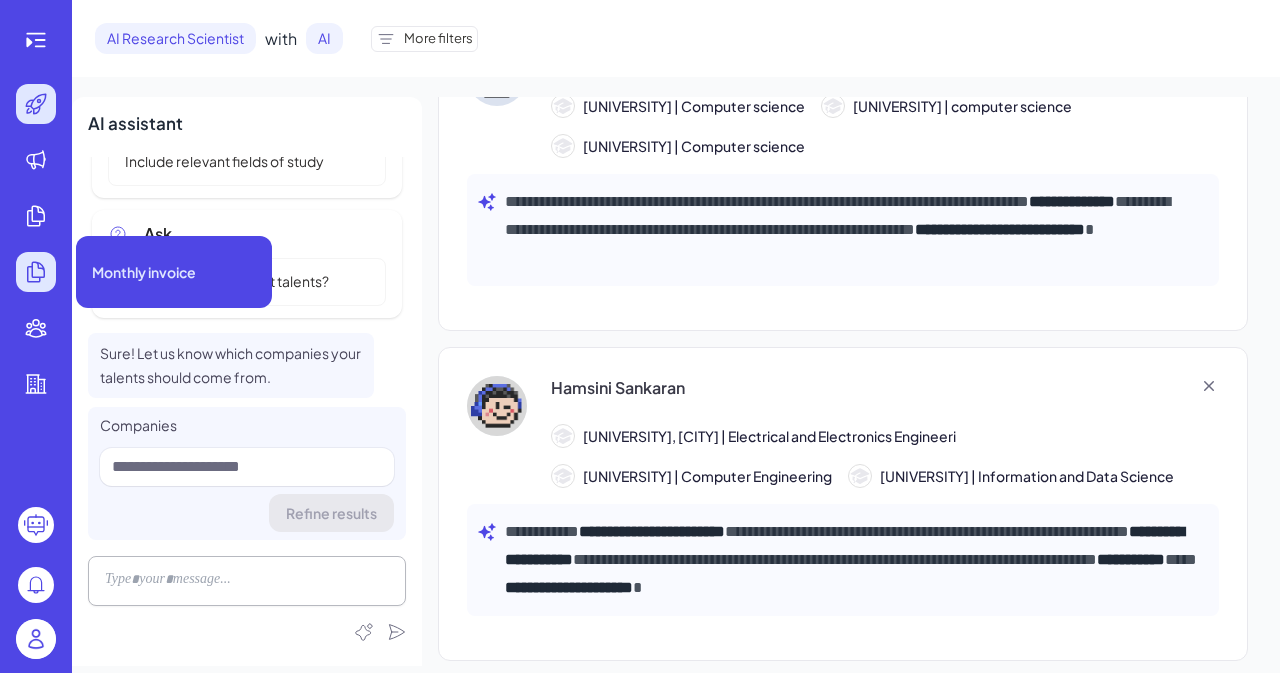 click 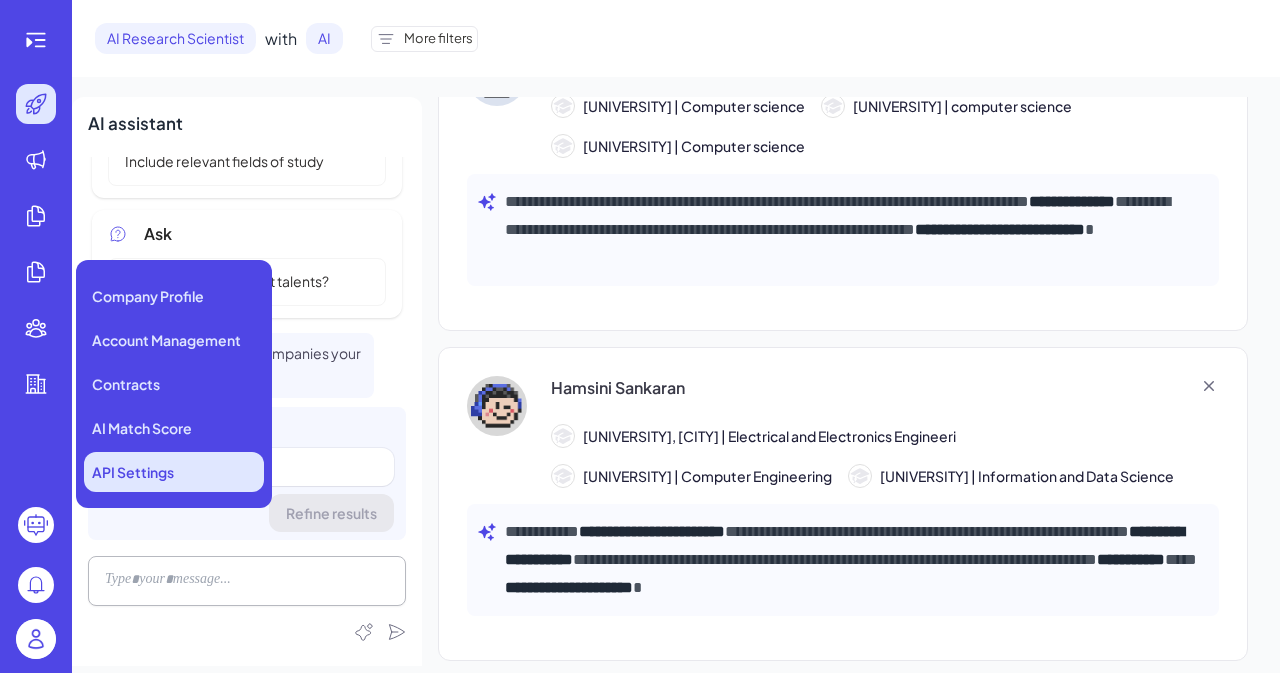 click on "API Settings" at bounding box center [133, 472] 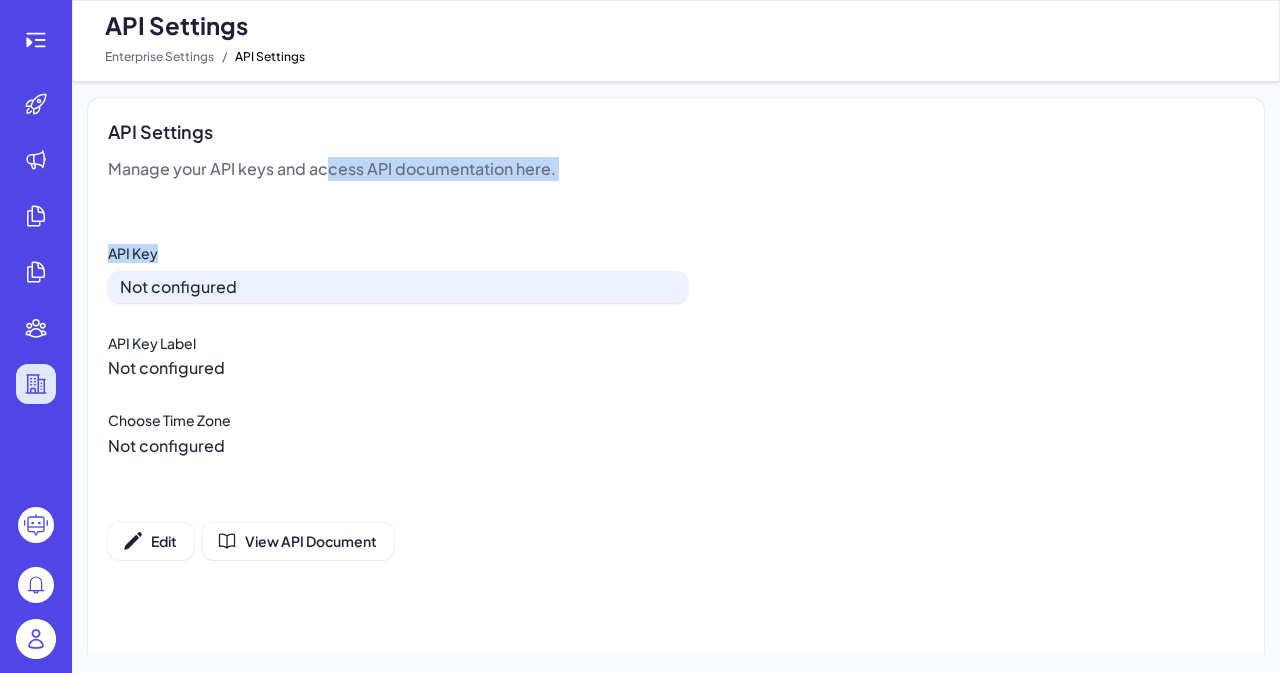 drag, startPoint x: 326, startPoint y: 167, endPoint x: 466, endPoint y: 228, distance: 152.71214 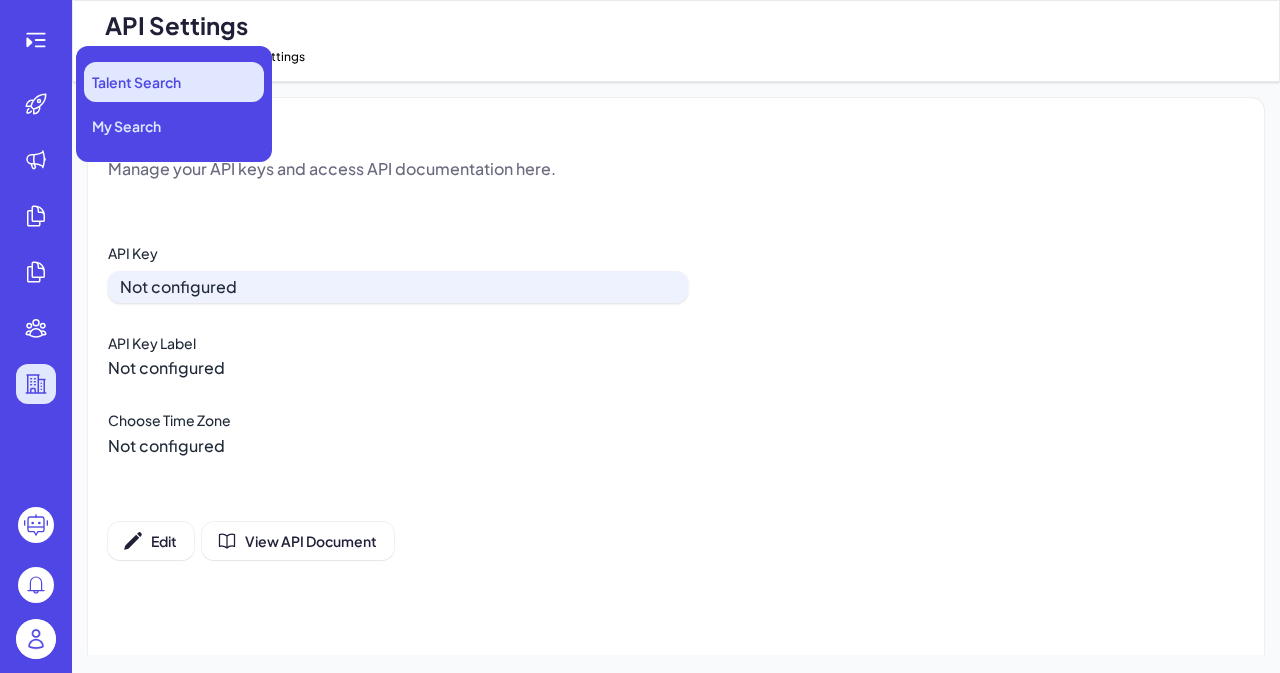 click on "Talent Search" at bounding box center [174, 82] 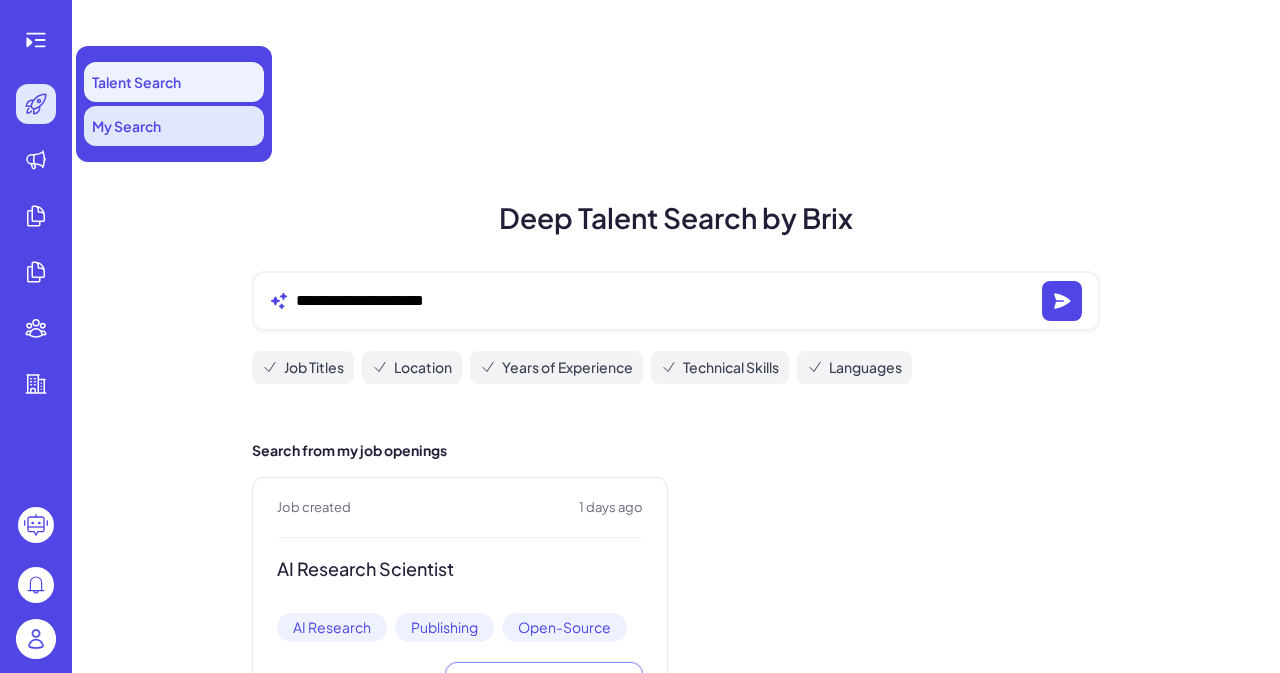 click on "My Search" at bounding box center [174, 126] 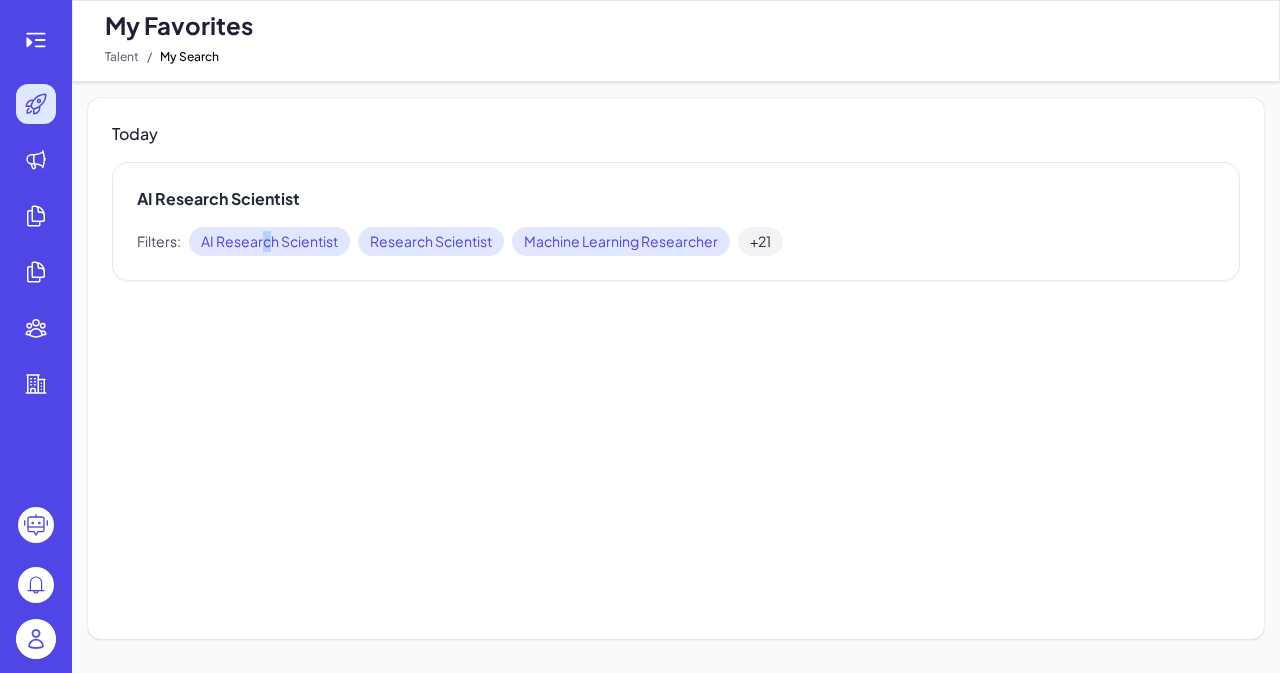 click on "AI Research Scientist" at bounding box center [269, 241] 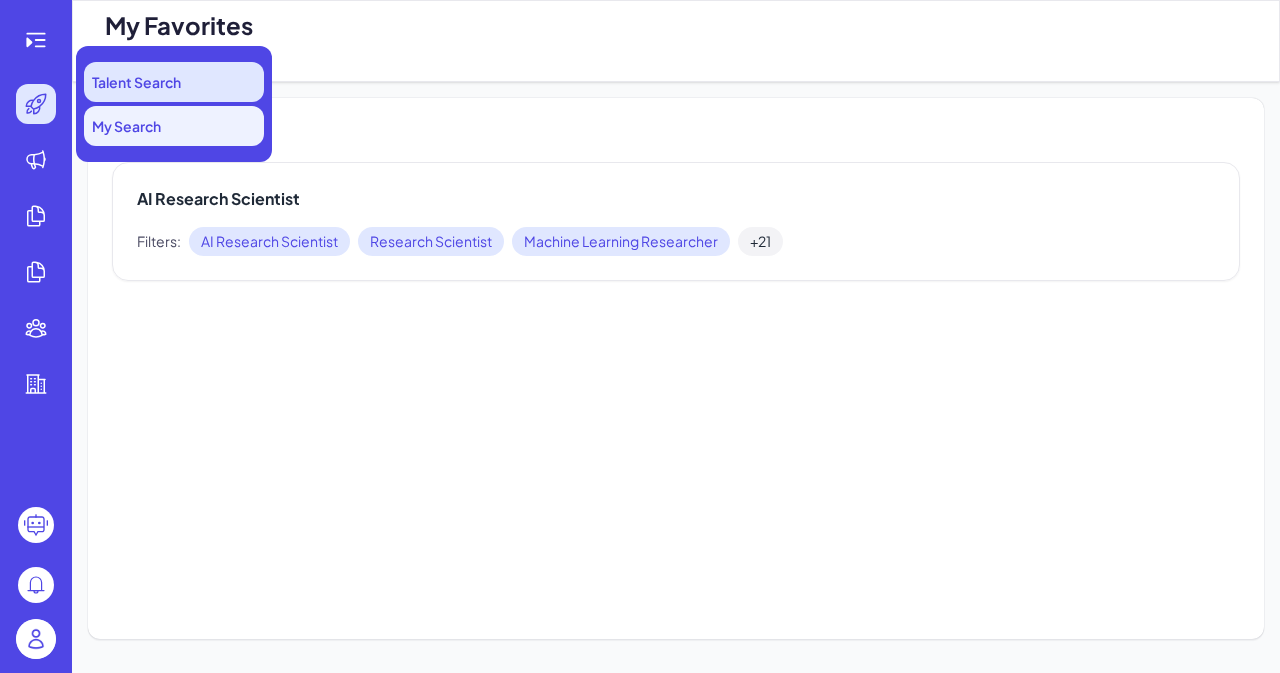 click on "Talent Search" at bounding box center [136, 82] 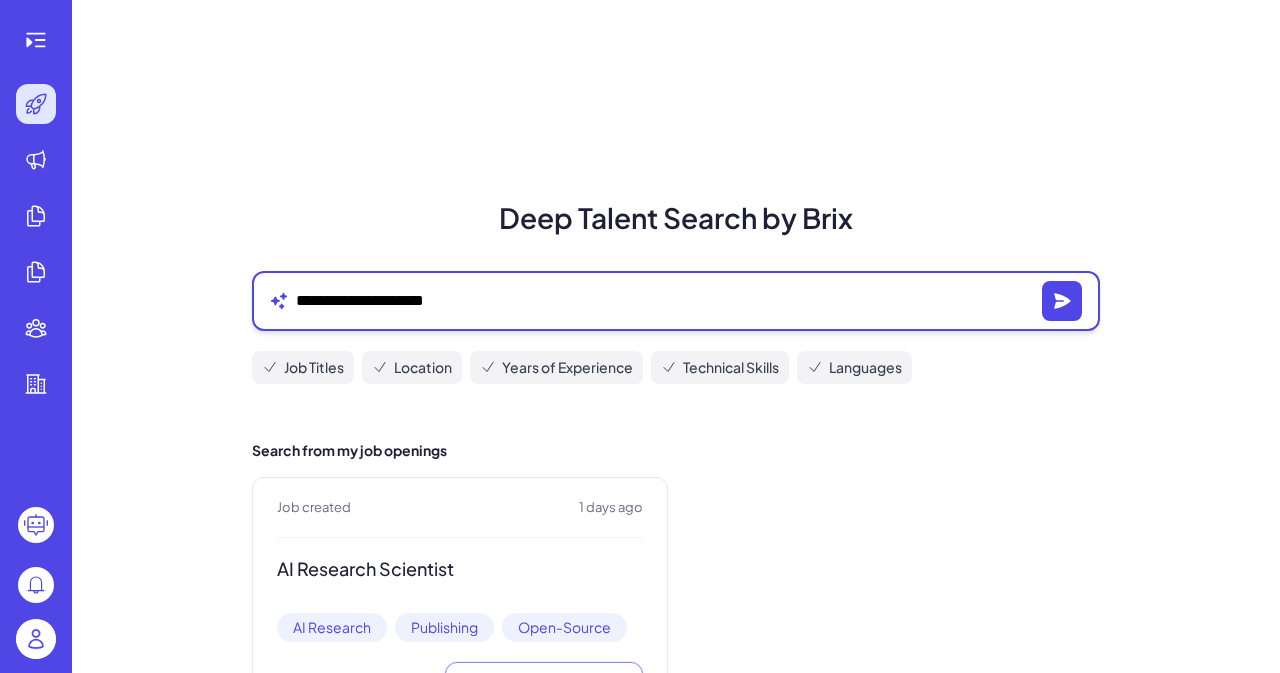 click on "**********" at bounding box center [665, 301] 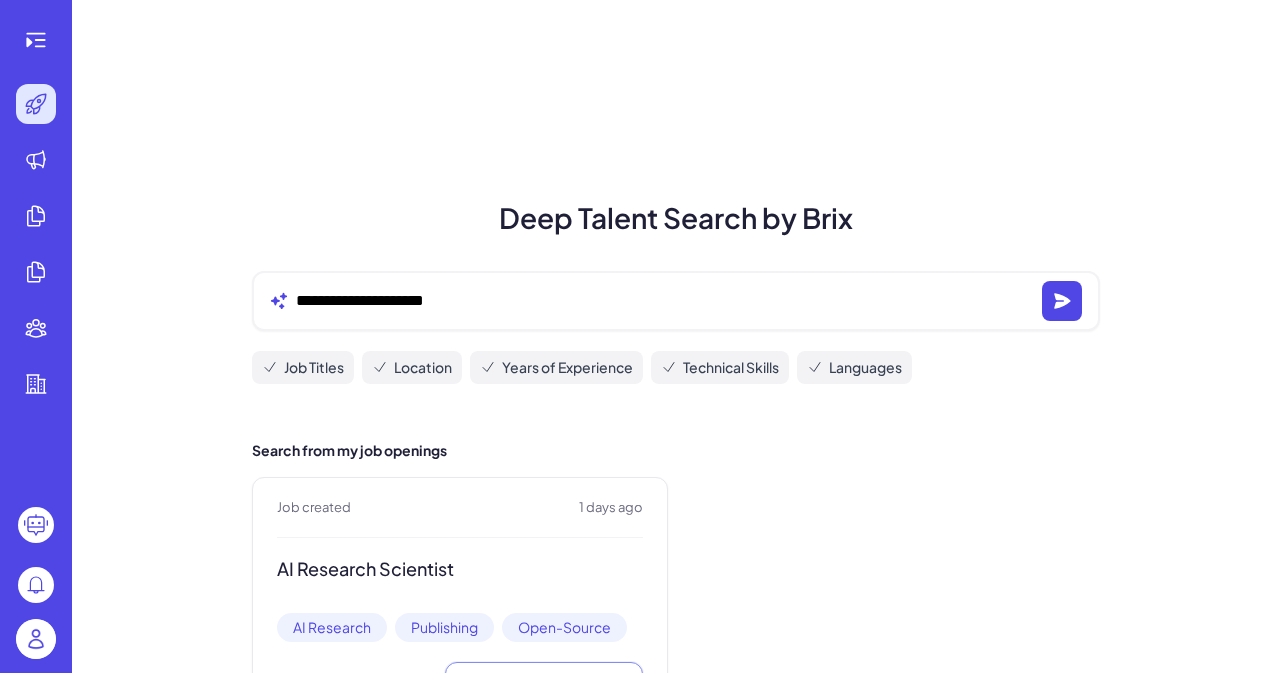 click on "Location" at bounding box center [423, 367] 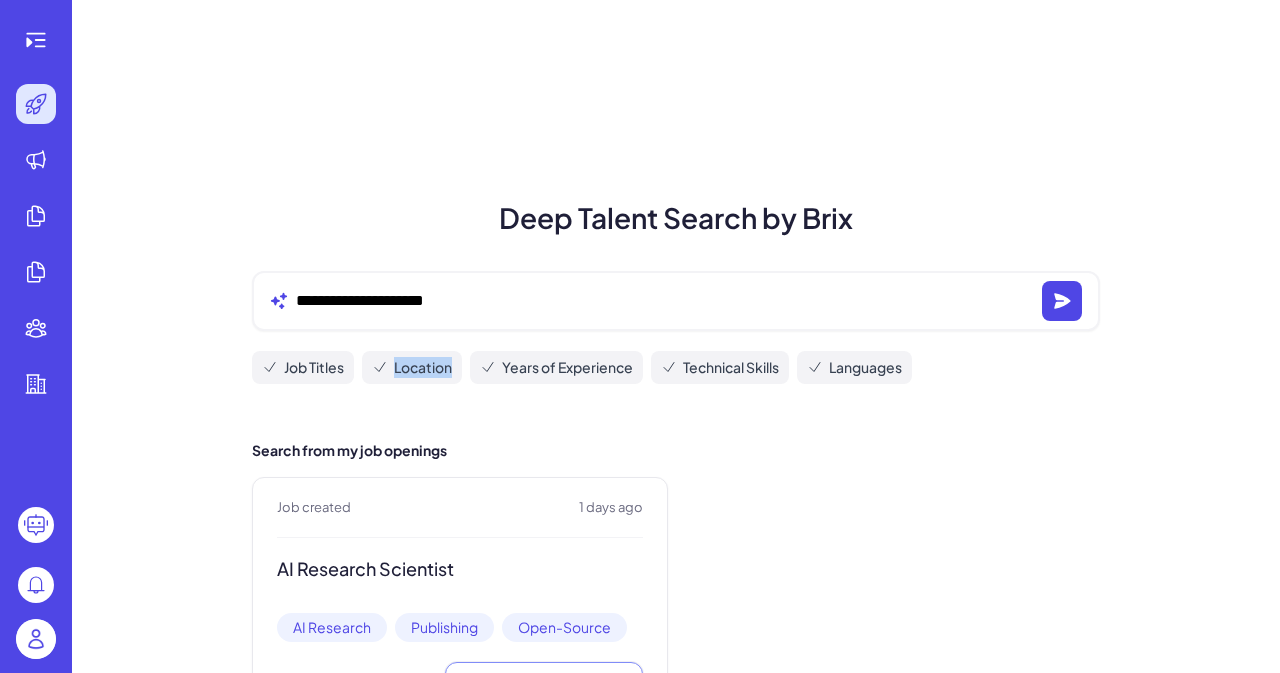 click 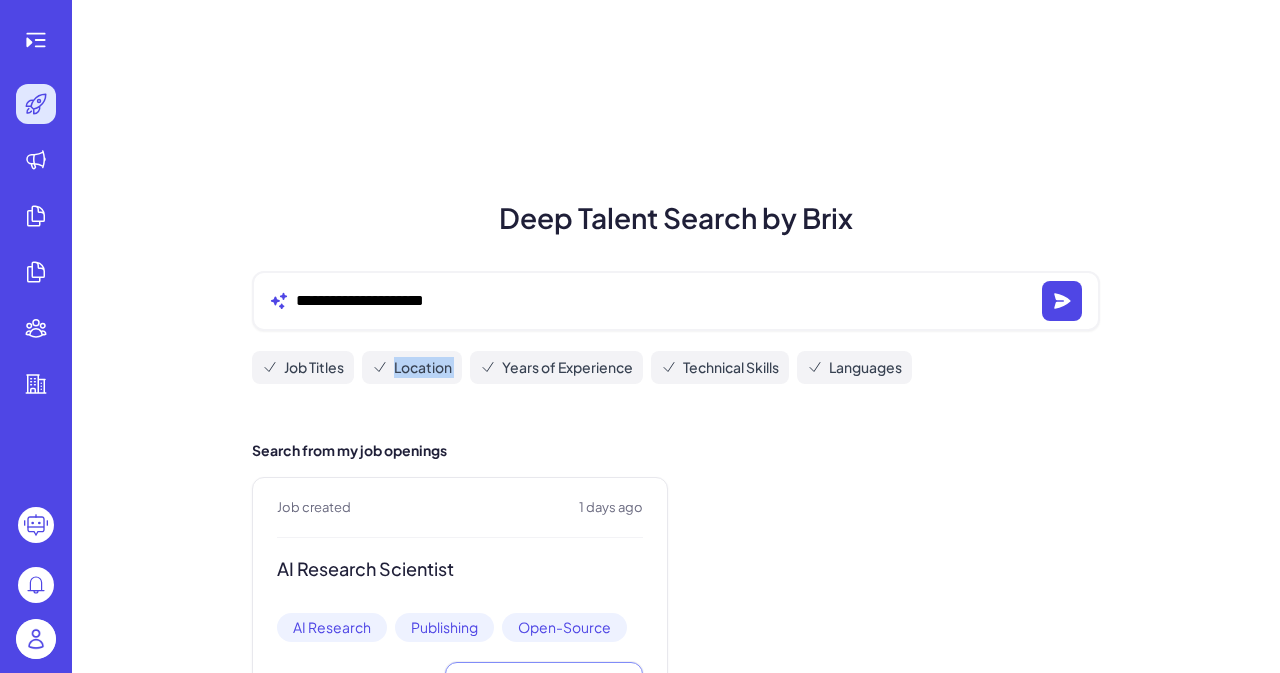 click 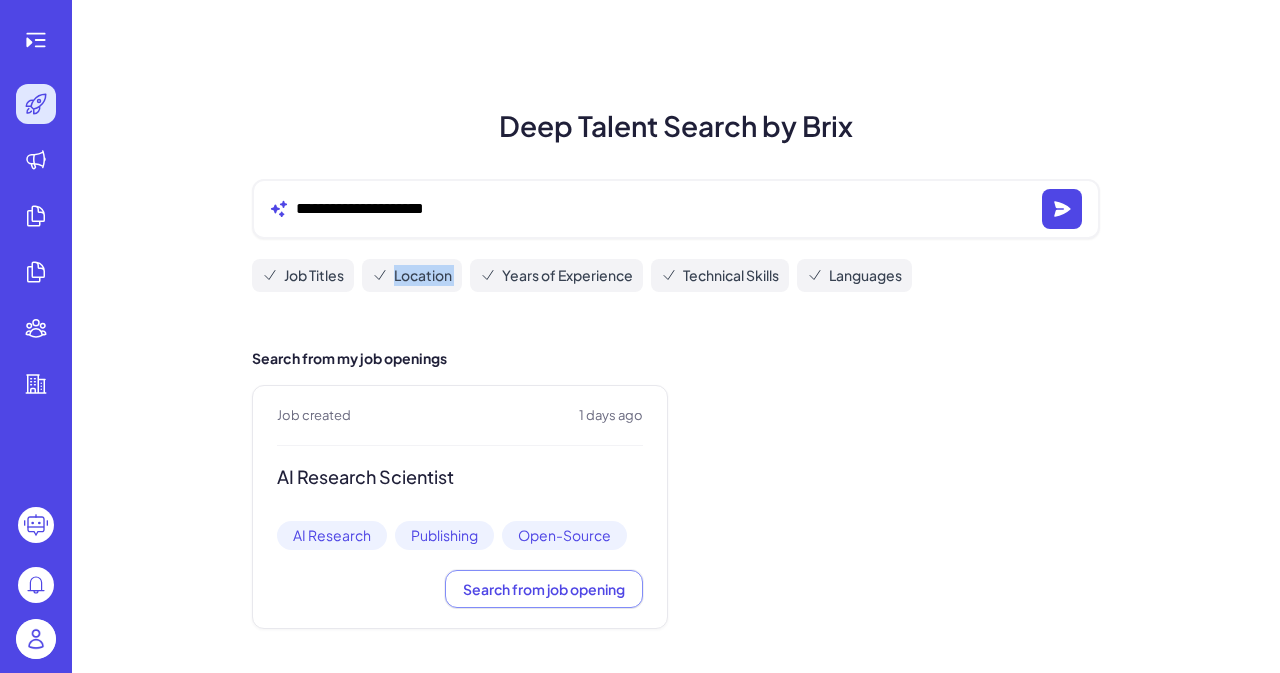 scroll, scrollTop: 93, scrollLeft: 0, axis: vertical 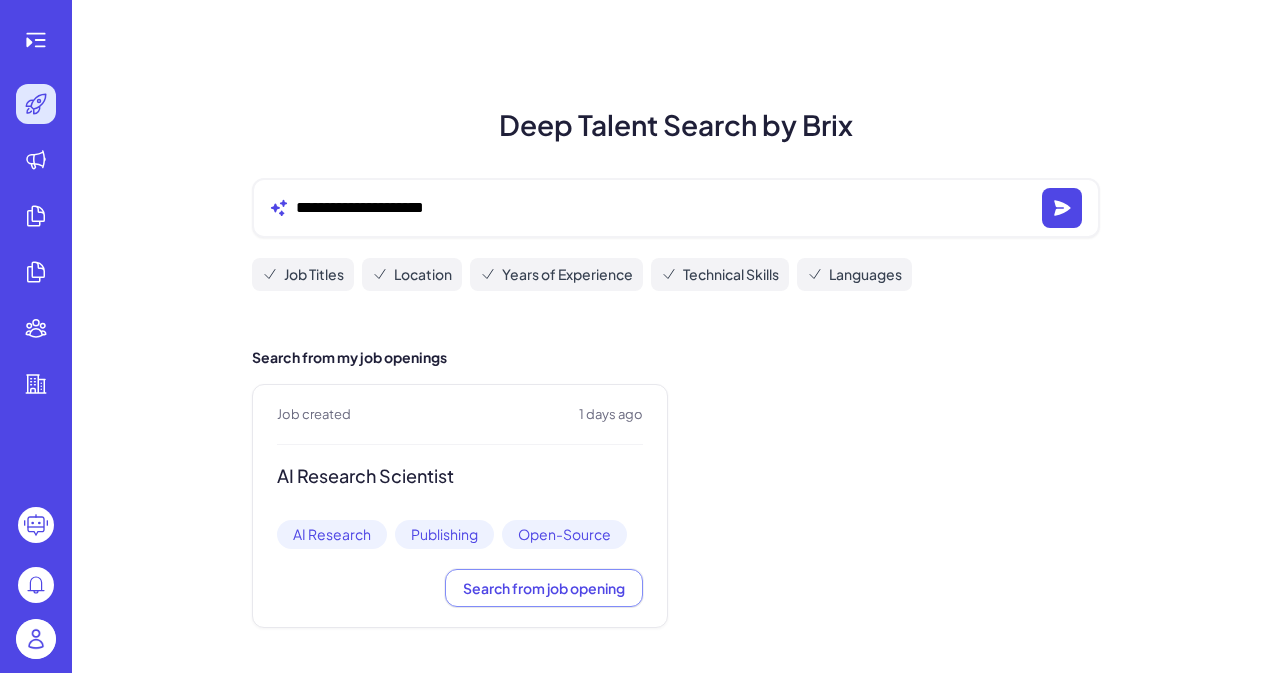 click on "Years of Experience" at bounding box center [567, 274] 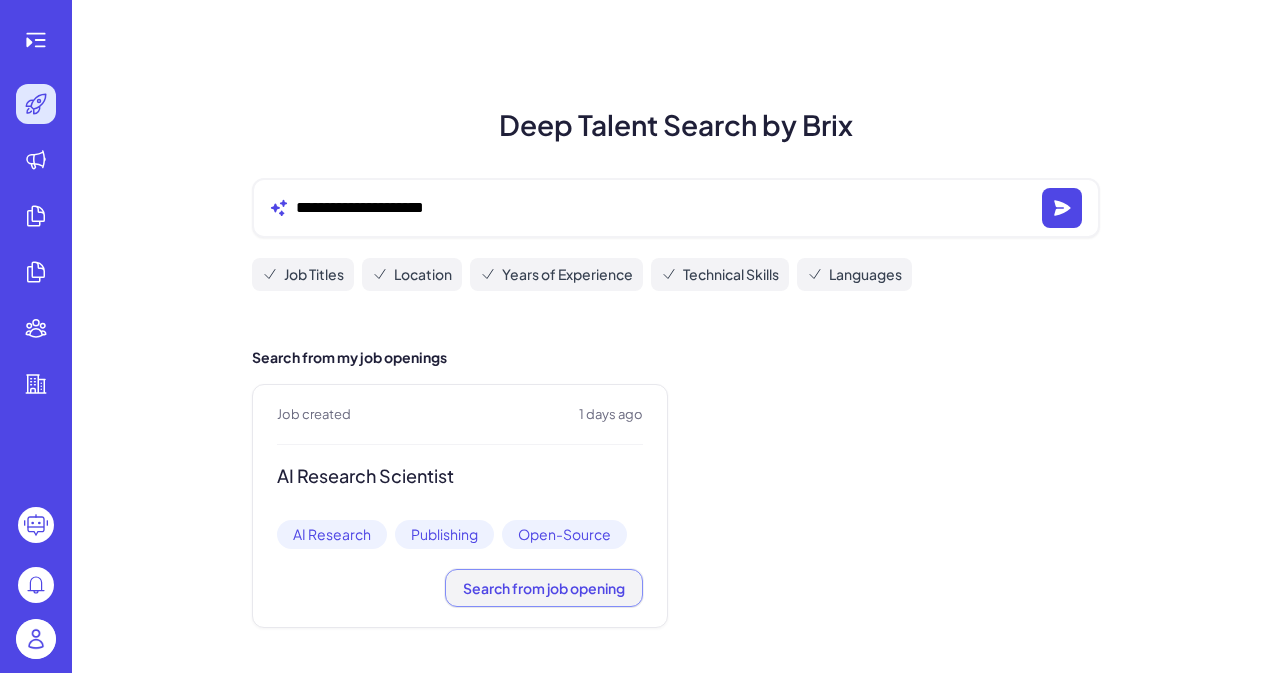 click on "Search from job opening" at bounding box center [544, 588] 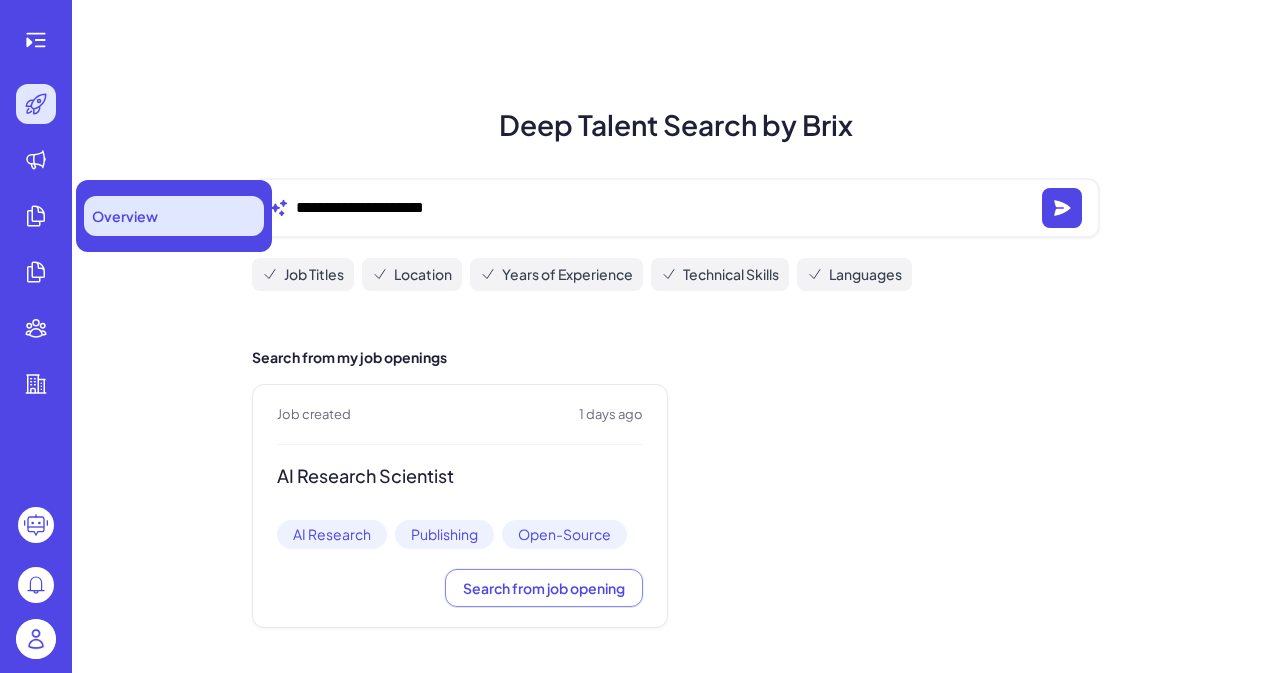click on "Overview" at bounding box center (125, 216) 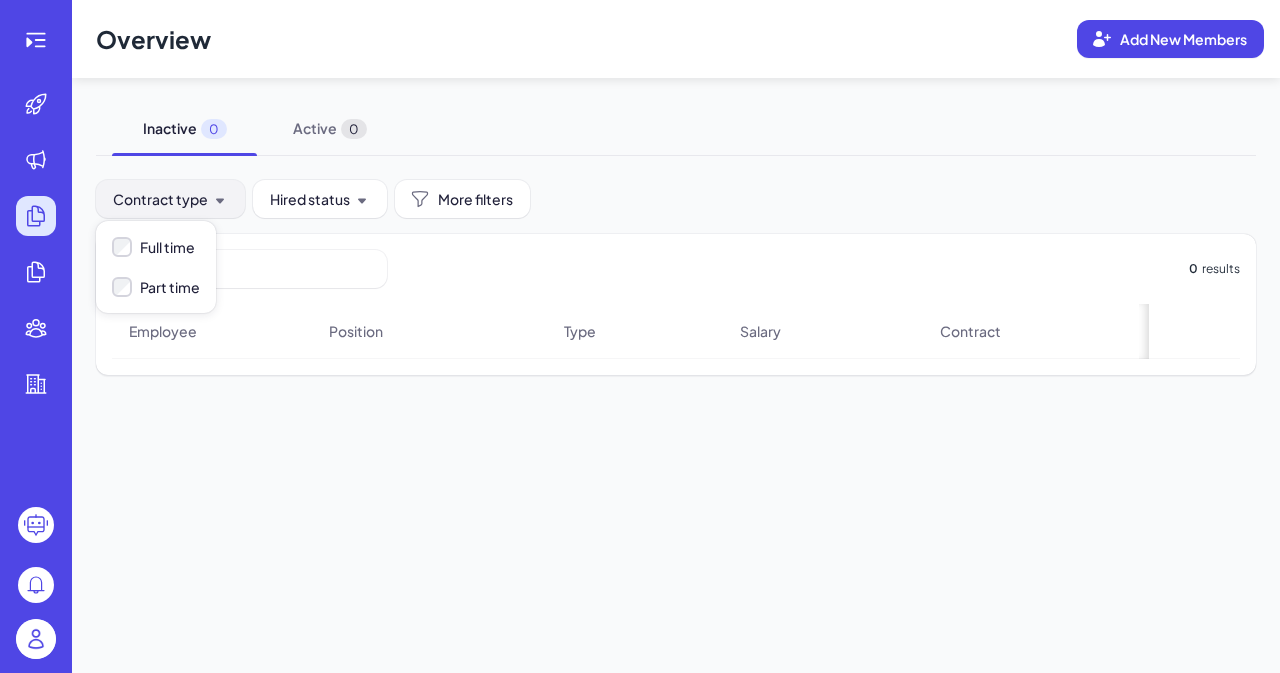 click on "Contract type" at bounding box center (170, 199) 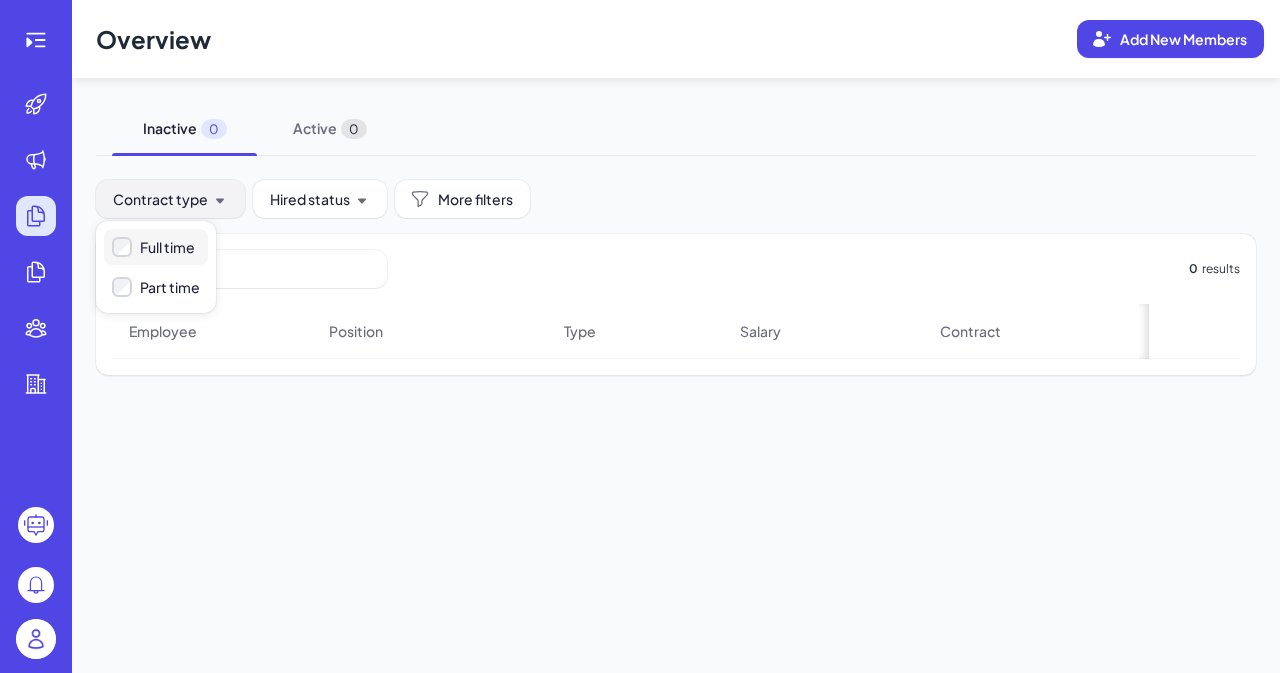 click on "Full time" at bounding box center [167, 247] 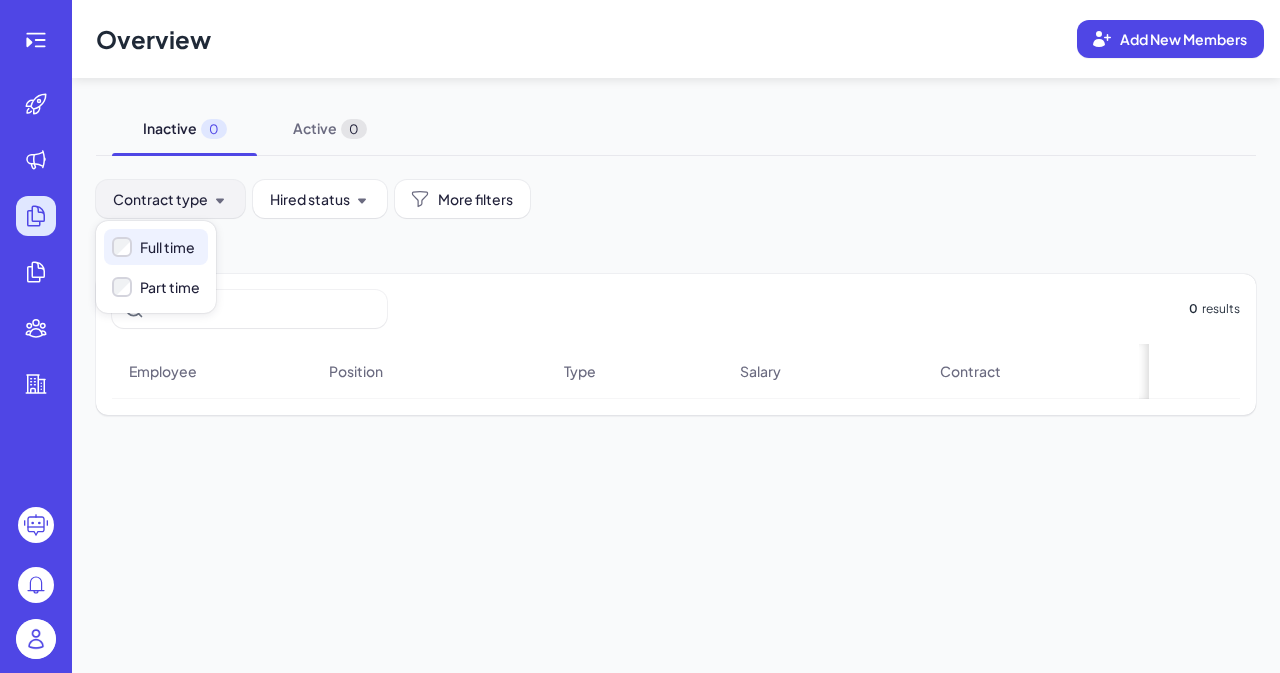 click on "Contract type" at bounding box center (160, 199) 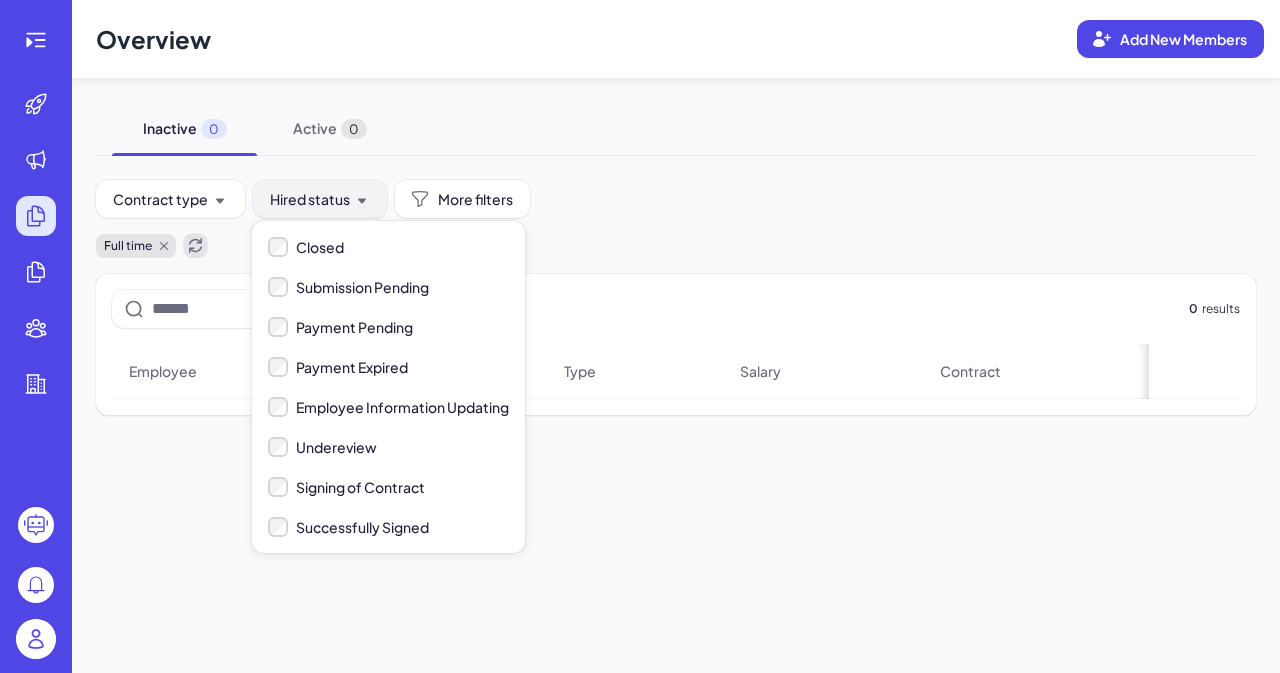 click on "Hired status" at bounding box center (310, 199) 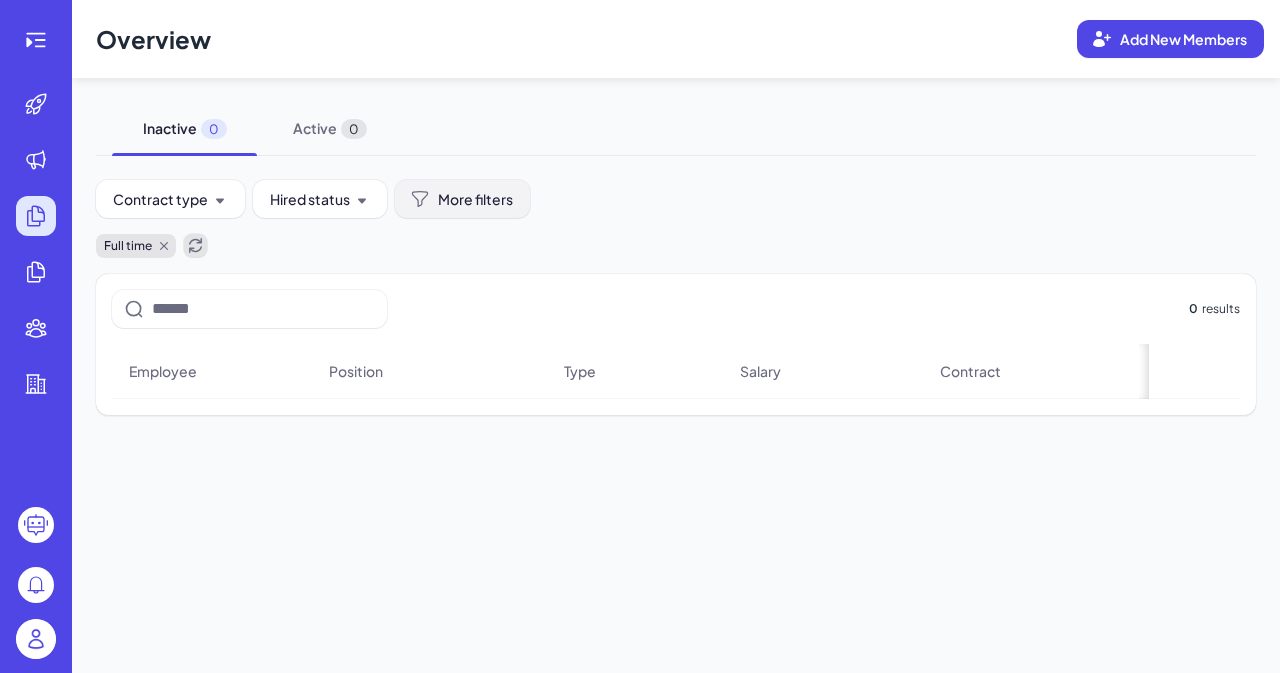 click on "More filters" at bounding box center [475, 199] 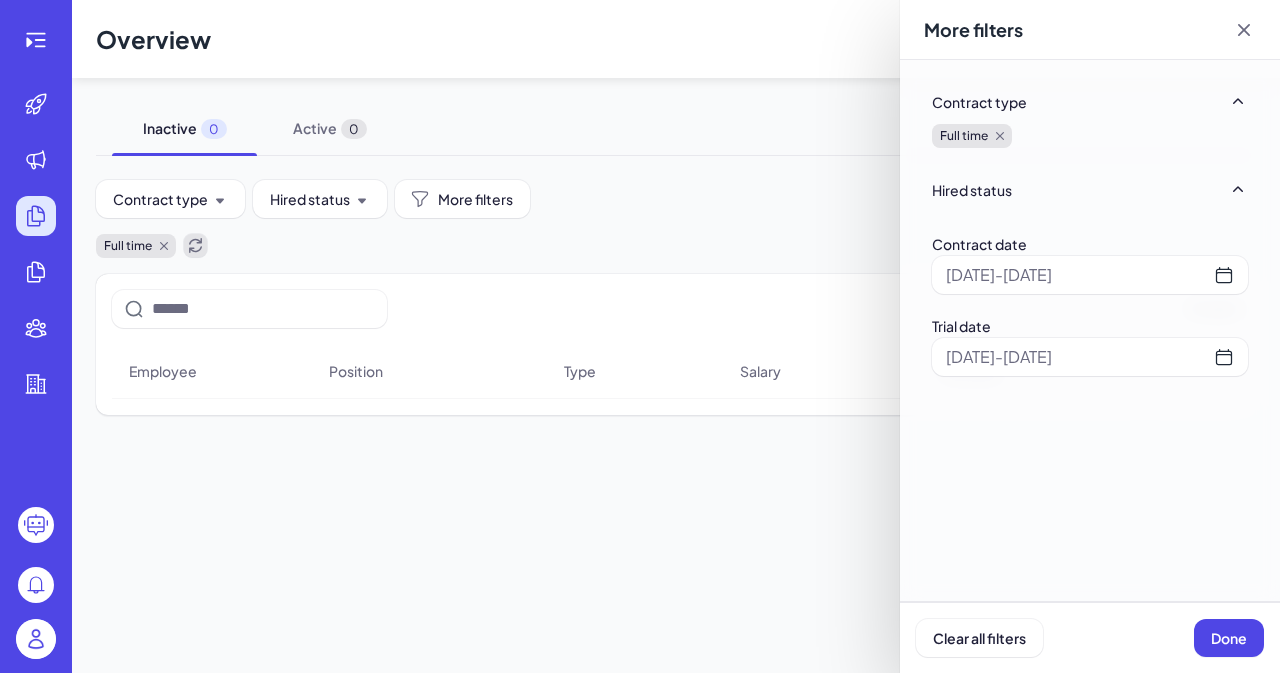 click at bounding box center (640, 336) 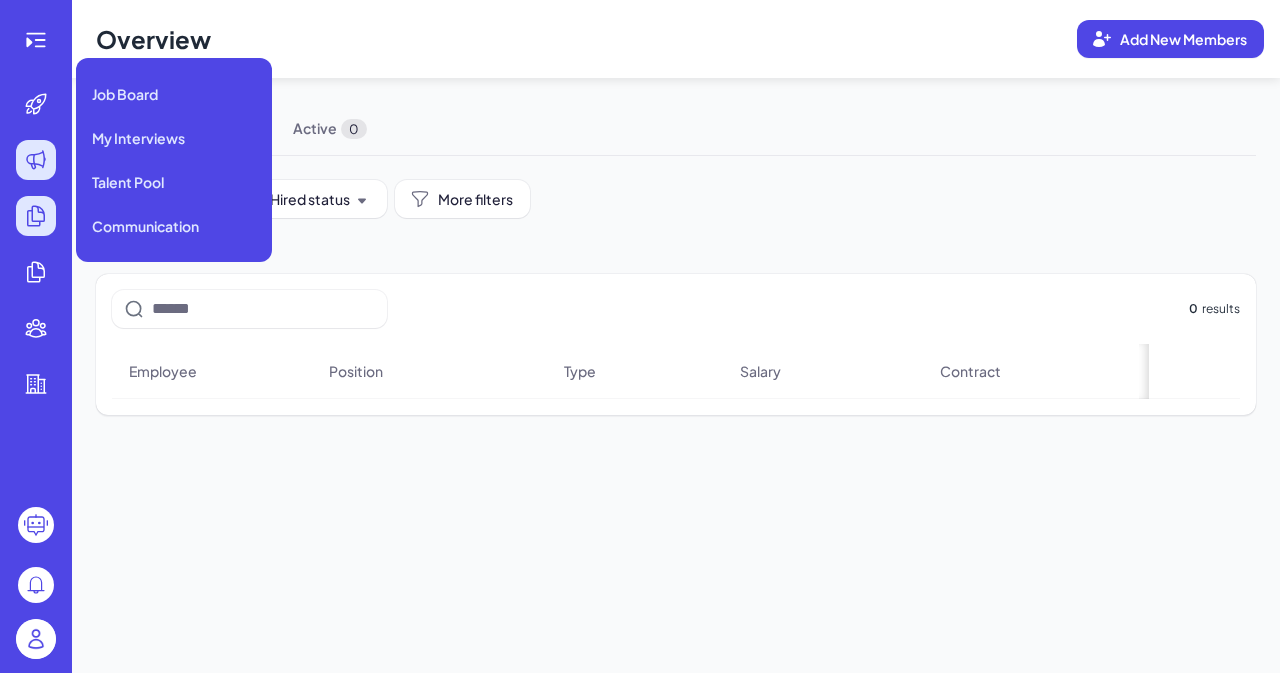 click 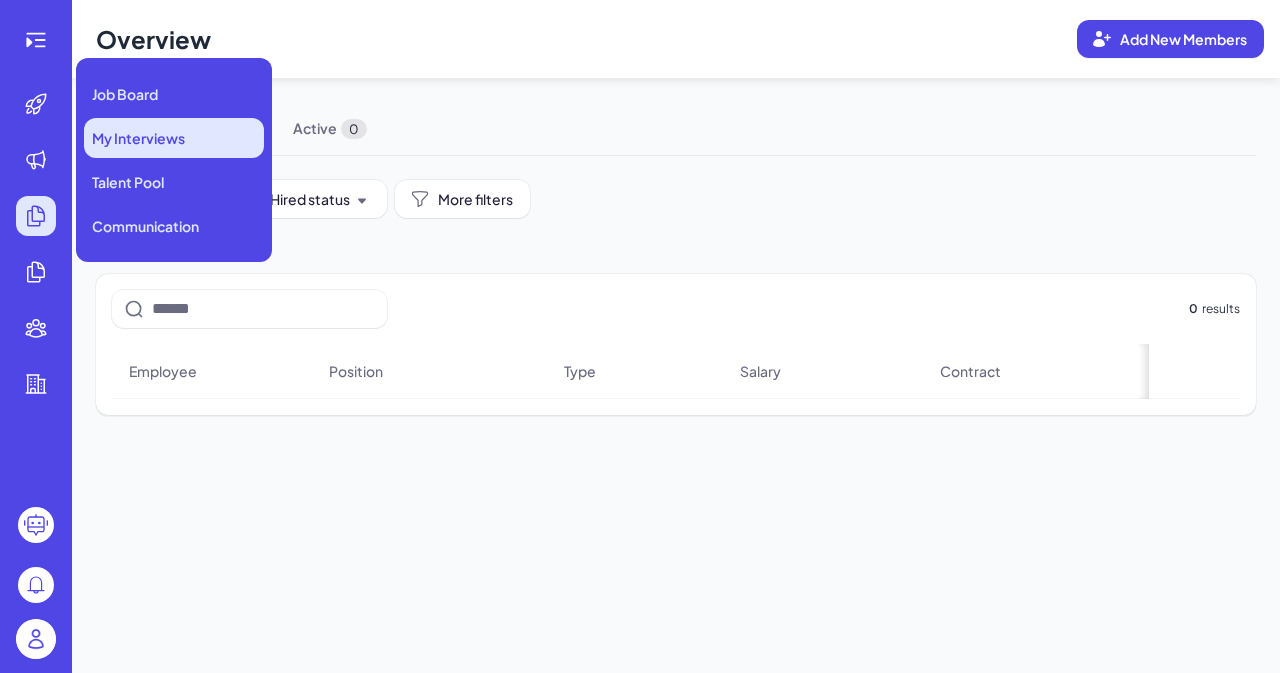 click on "My Interviews" at bounding box center (138, 138) 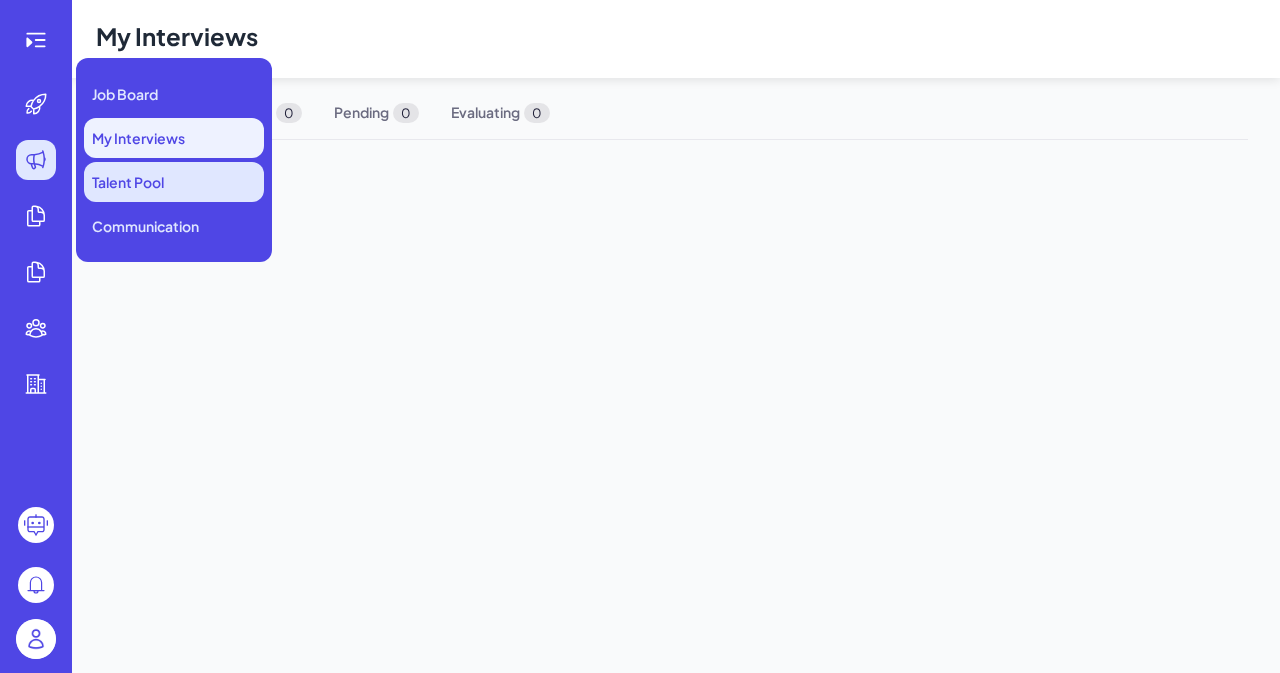 click on "Talent Pool" at bounding box center (128, 182) 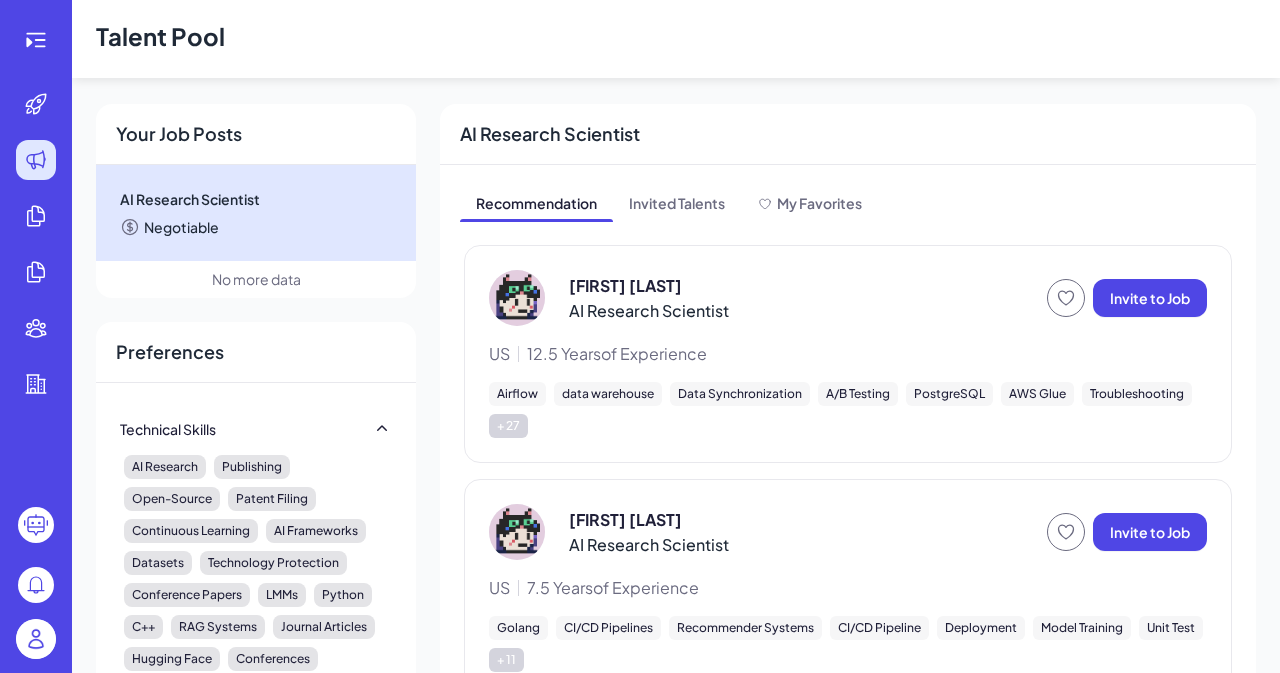 scroll, scrollTop: 0, scrollLeft: 0, axis: both 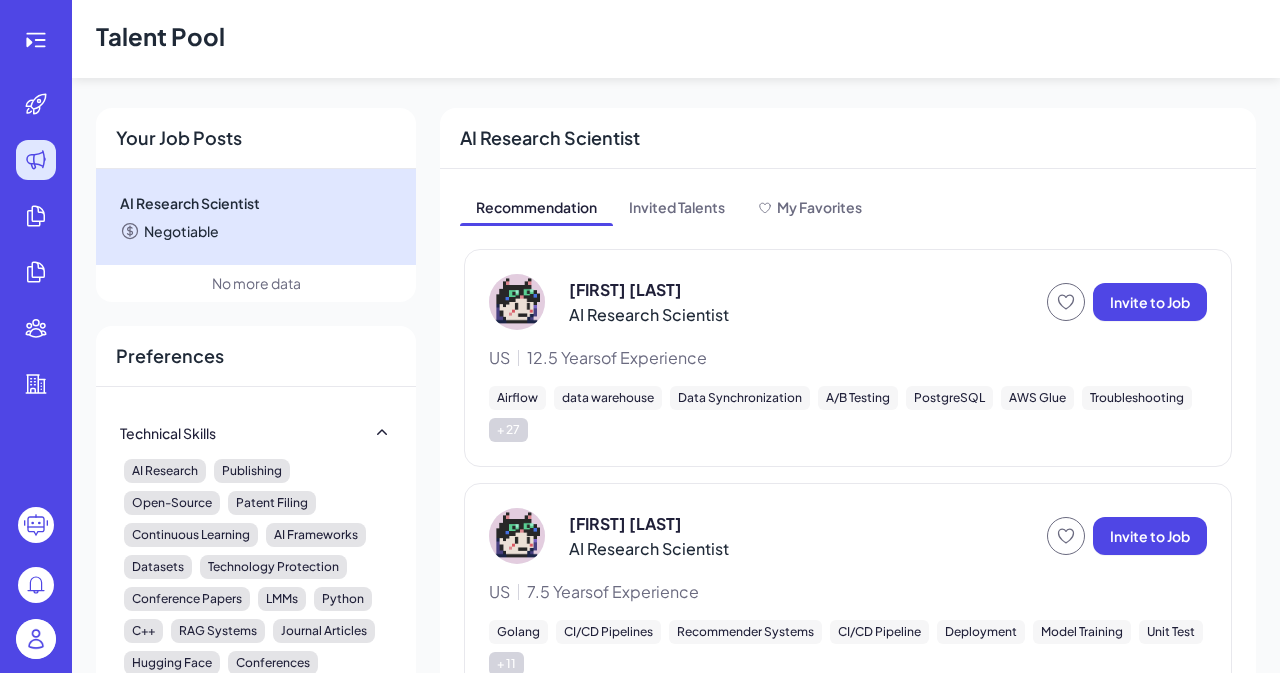 click on "Negotiable" at bounding box center [181, 231] 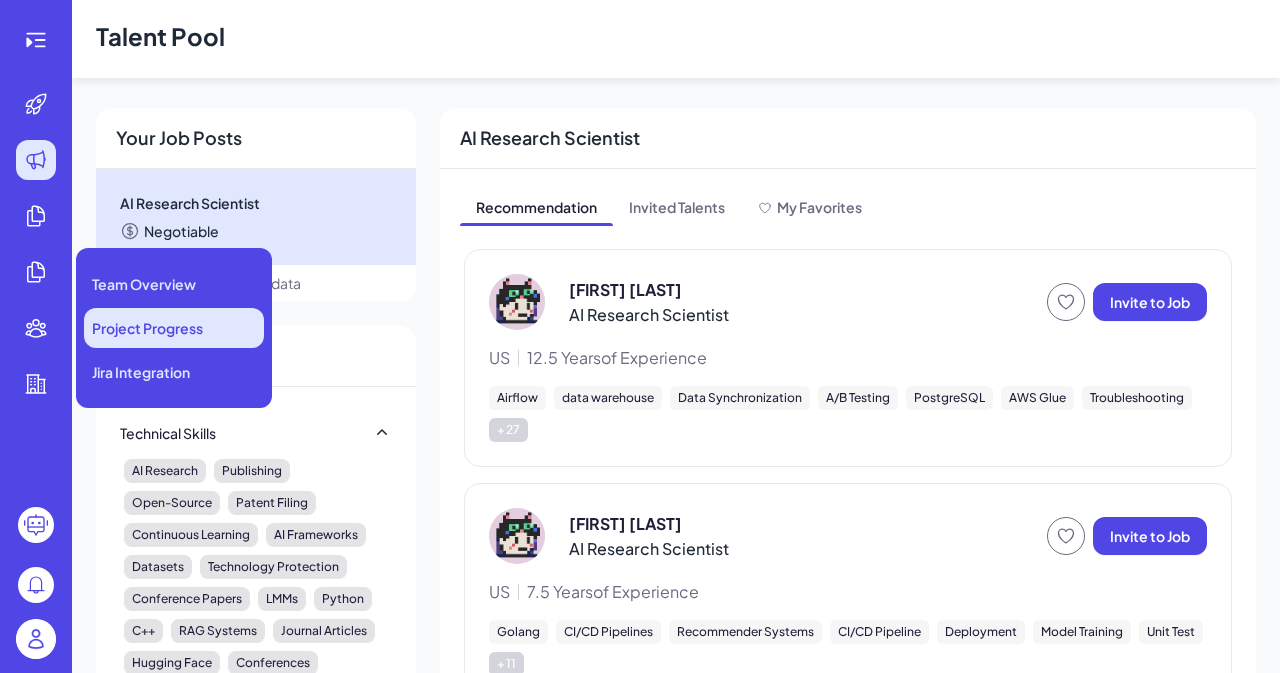 click on "Project Progress" at bounding box center [174, 328] 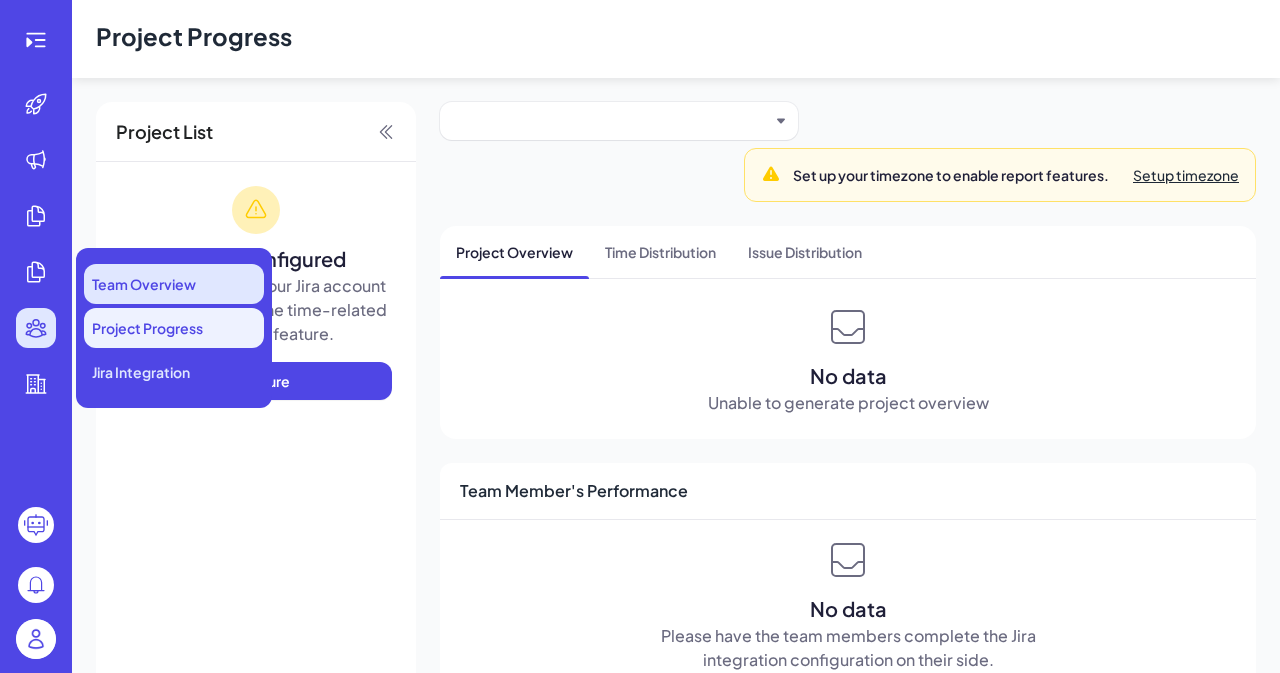 click on "Team Overview" at bounding box center [144, 284] 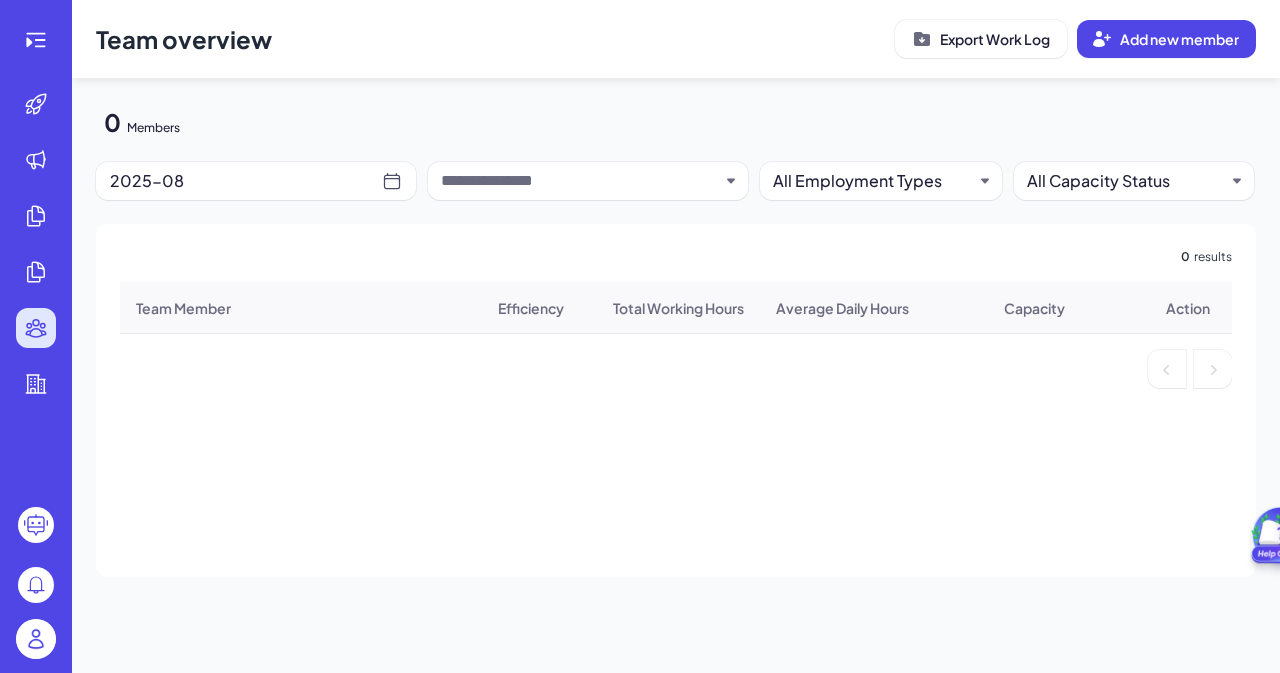 click at bounding box center [580, 181] 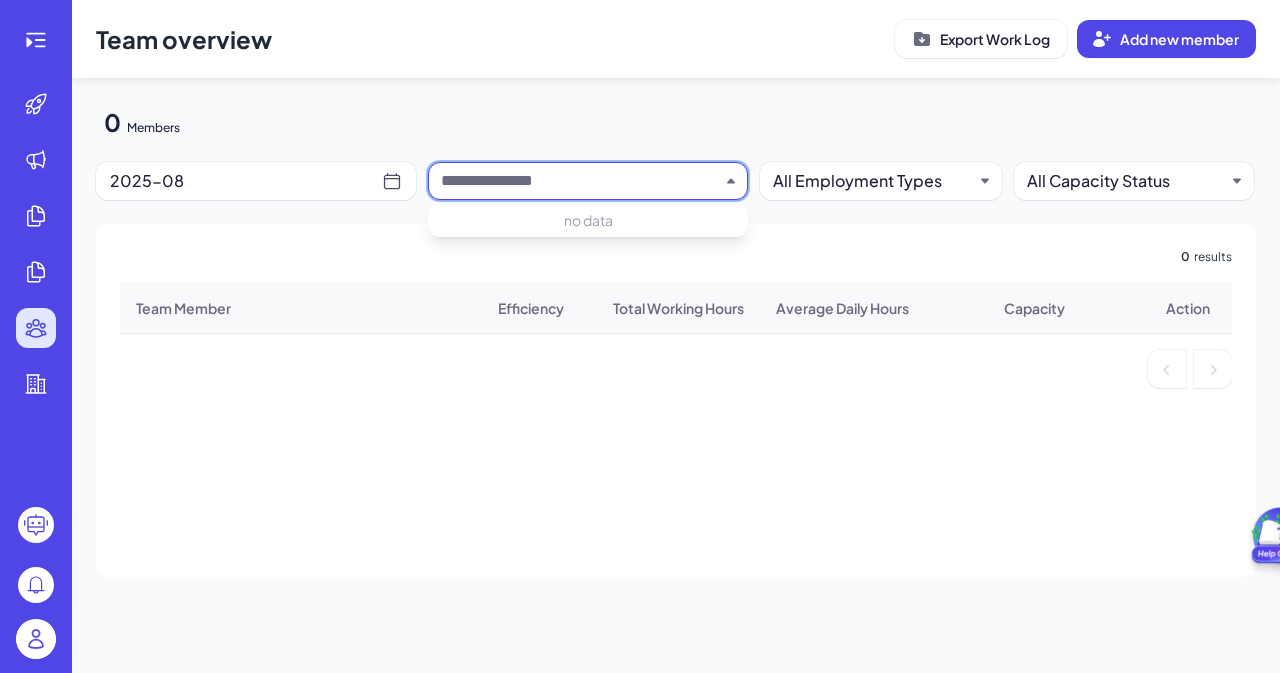 click at bounding box center [588, 181] 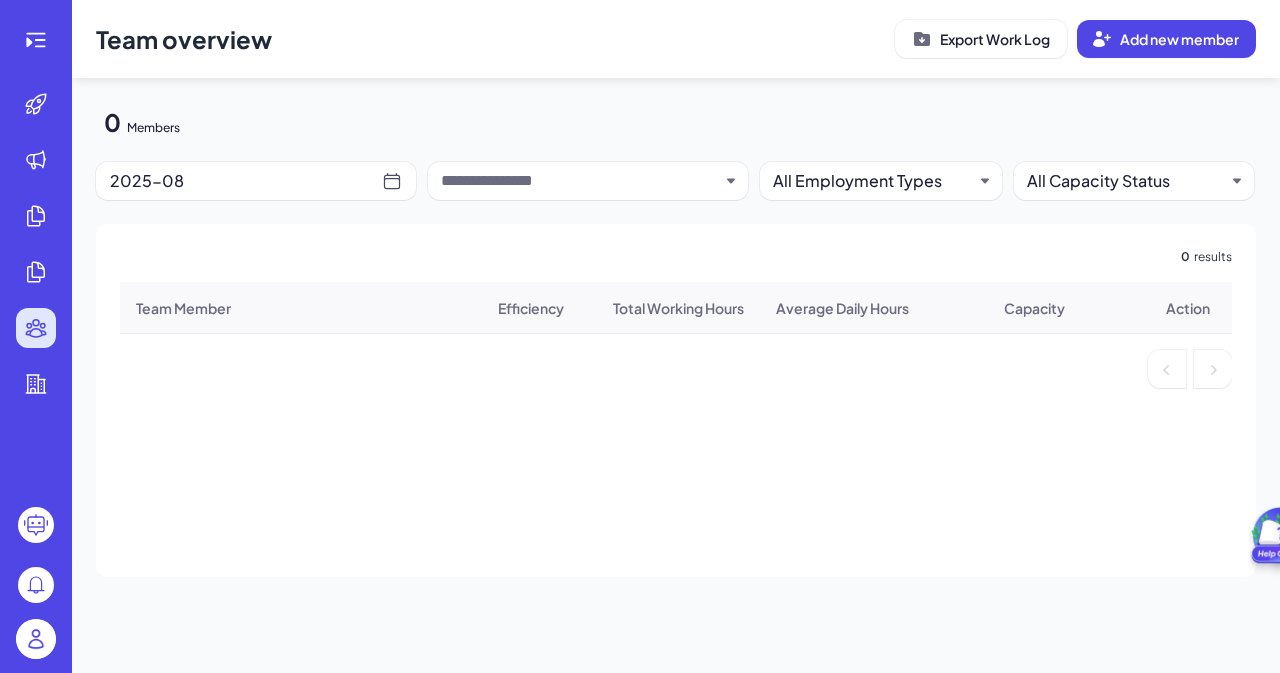 click at bounding box center (588, 181) 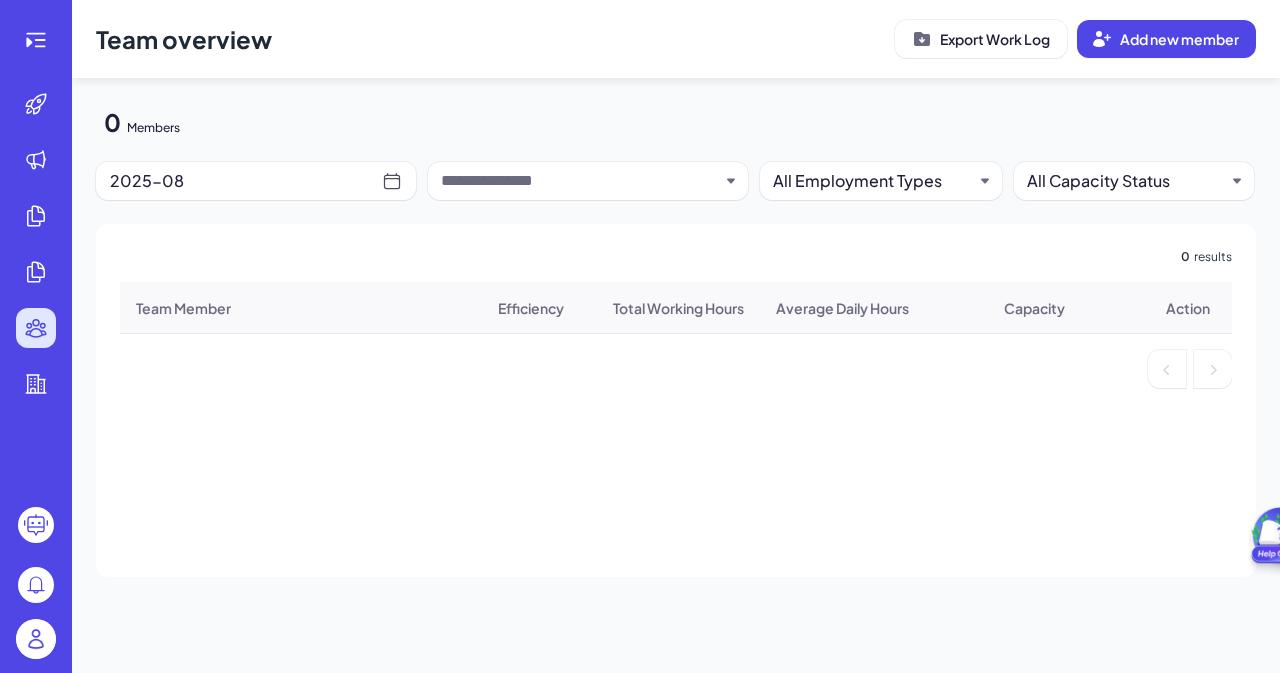 click at bounding box center [580, 181] 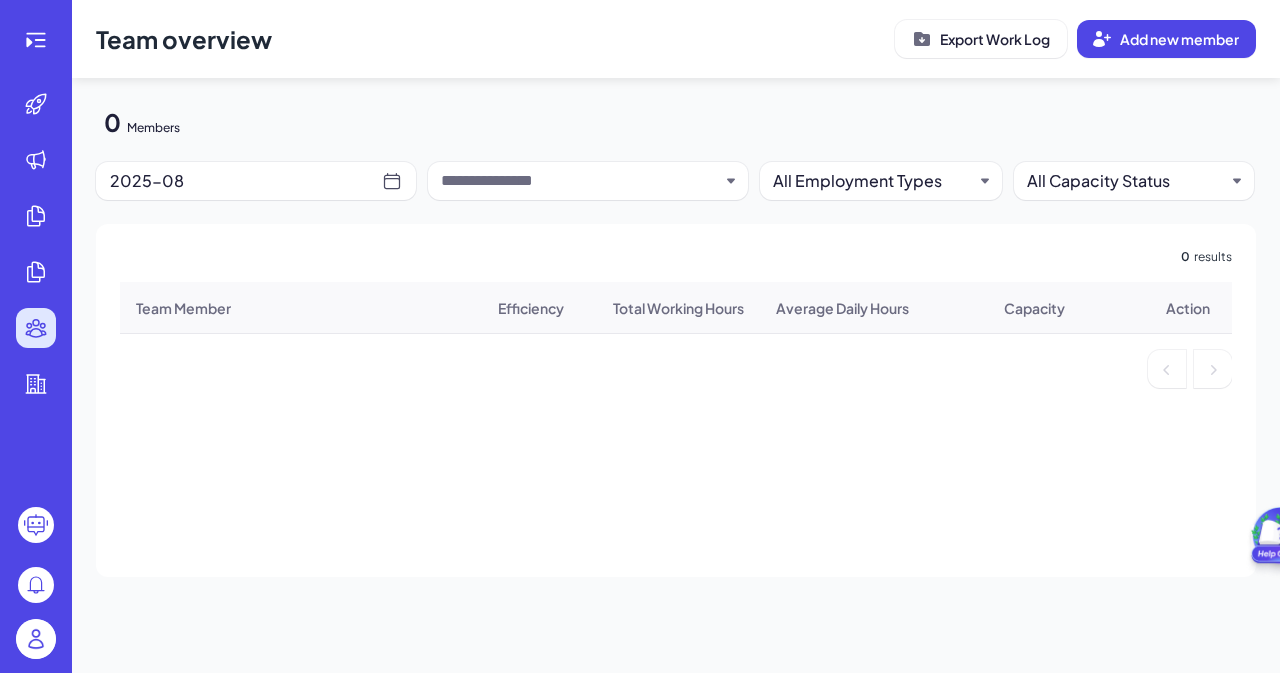 click on "All Capacity Status" at bounding box center (1126, 181) 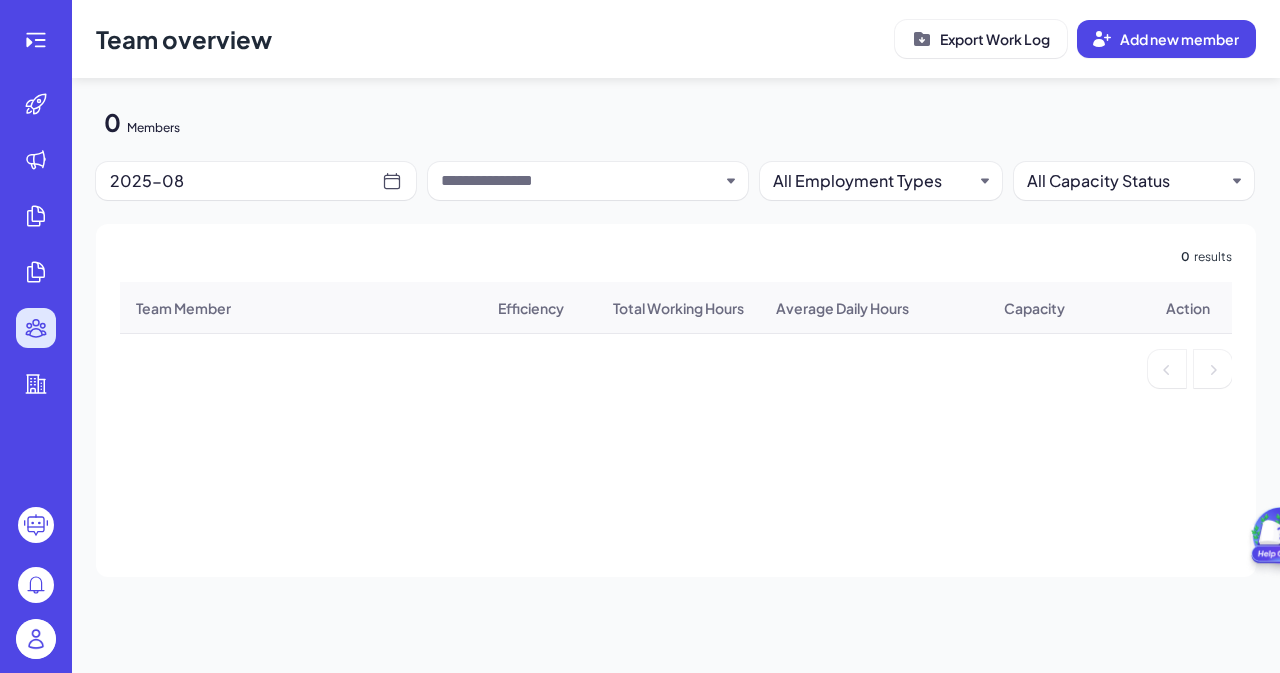 click 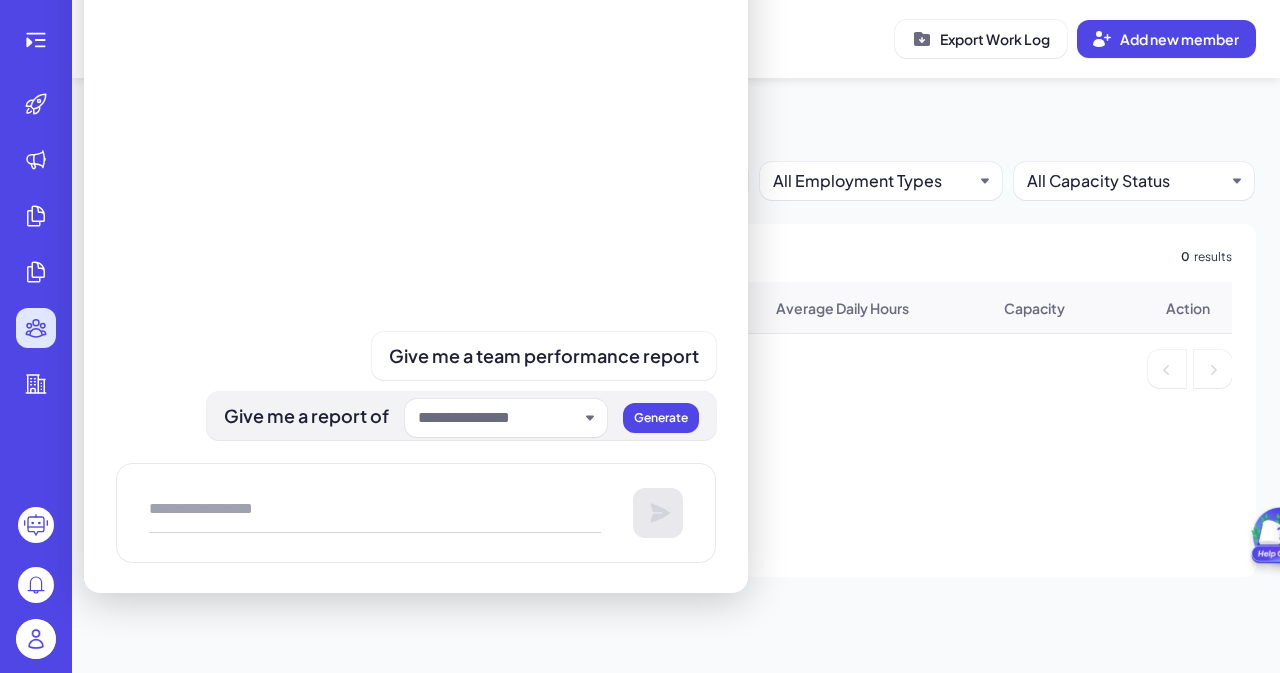 click at bounding box center [506, 418] 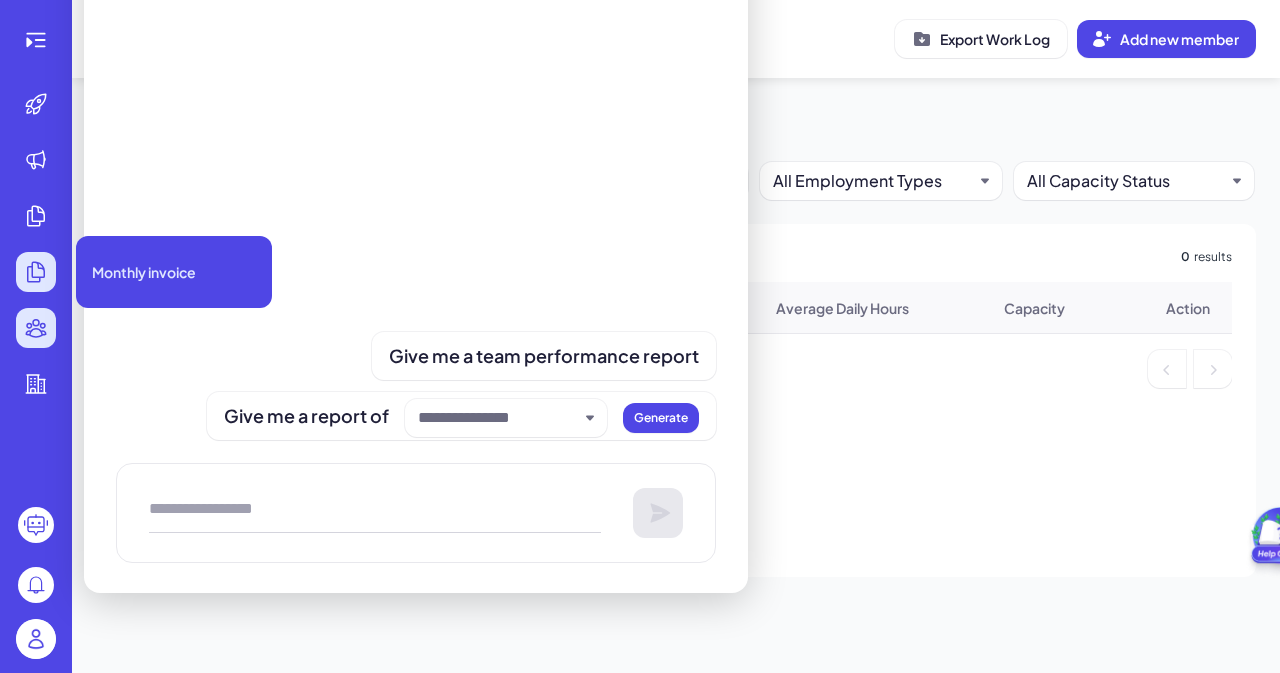 click 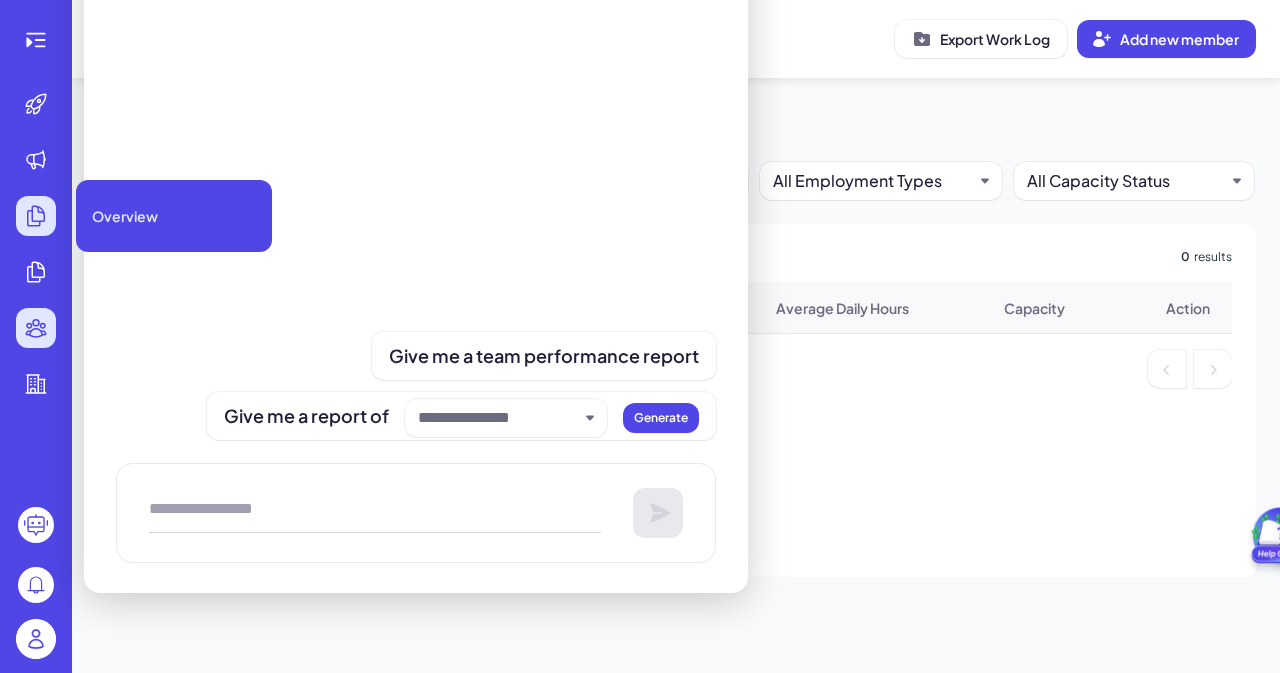 click 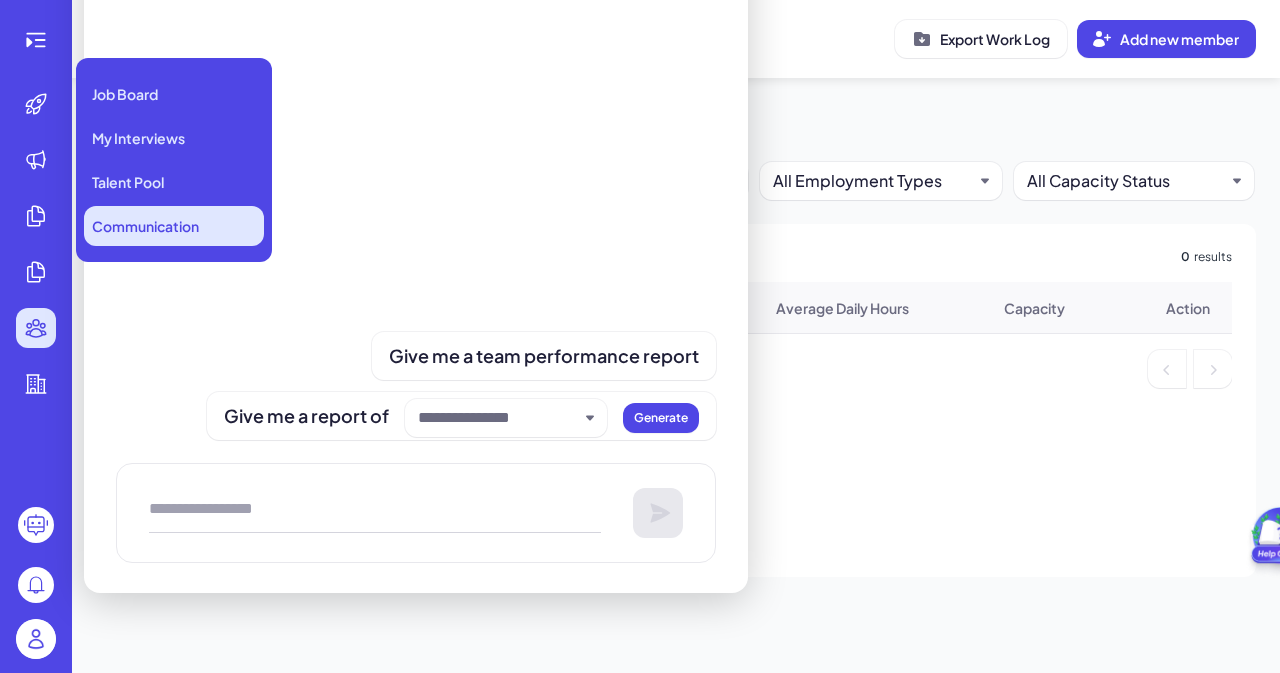 click on "Communication" at bounding box center [145, 226] 